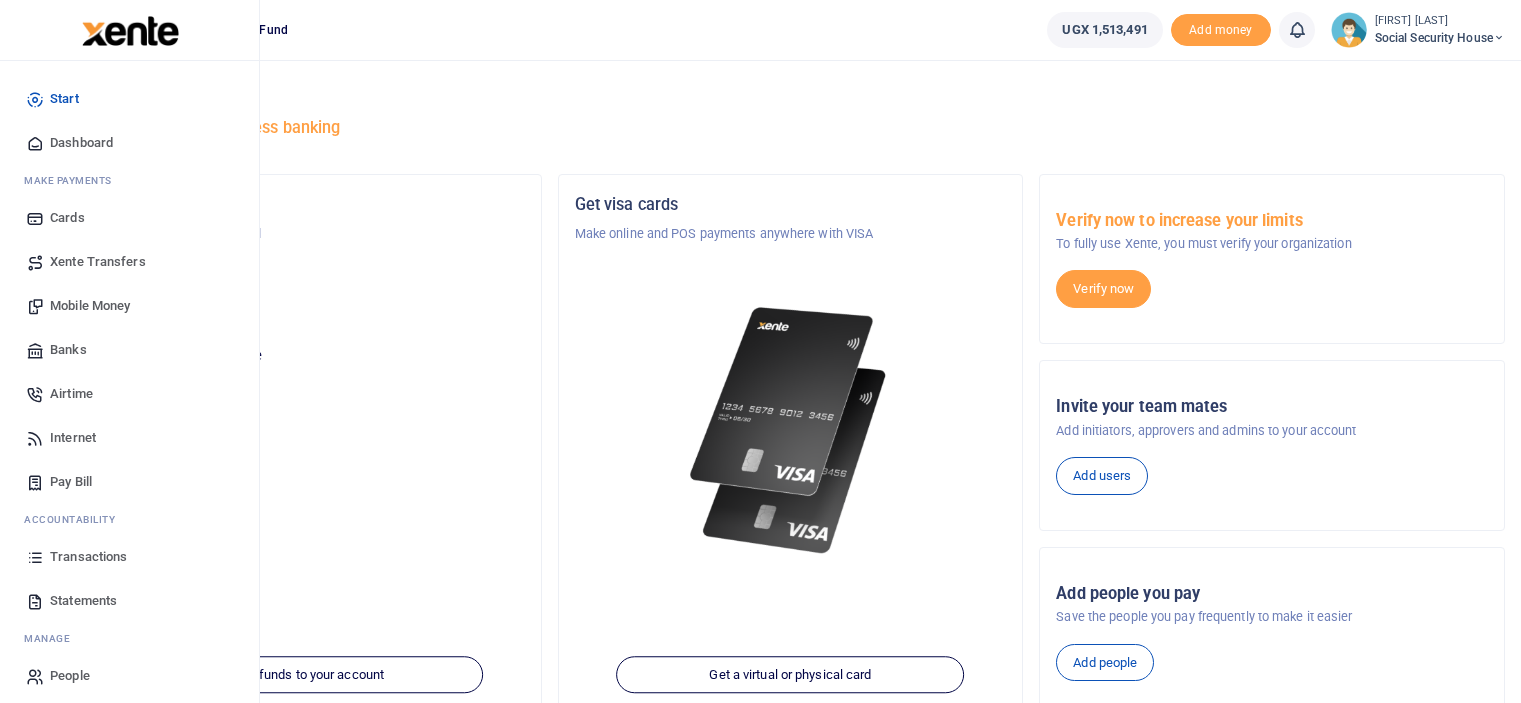 scroll, scrollTop: 0, scrollLeft: 0, axis: both 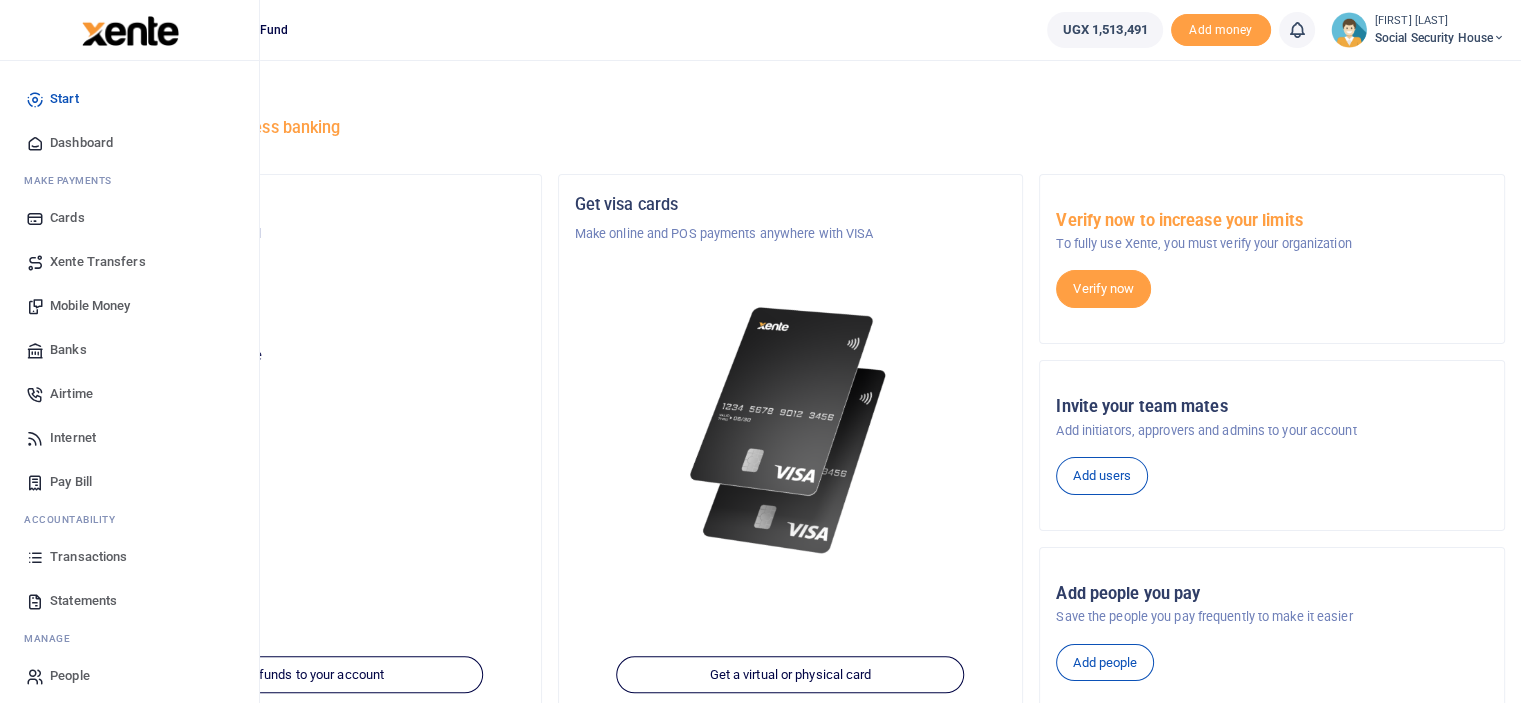 click on "Transactions" at bounding box center [88, 557] 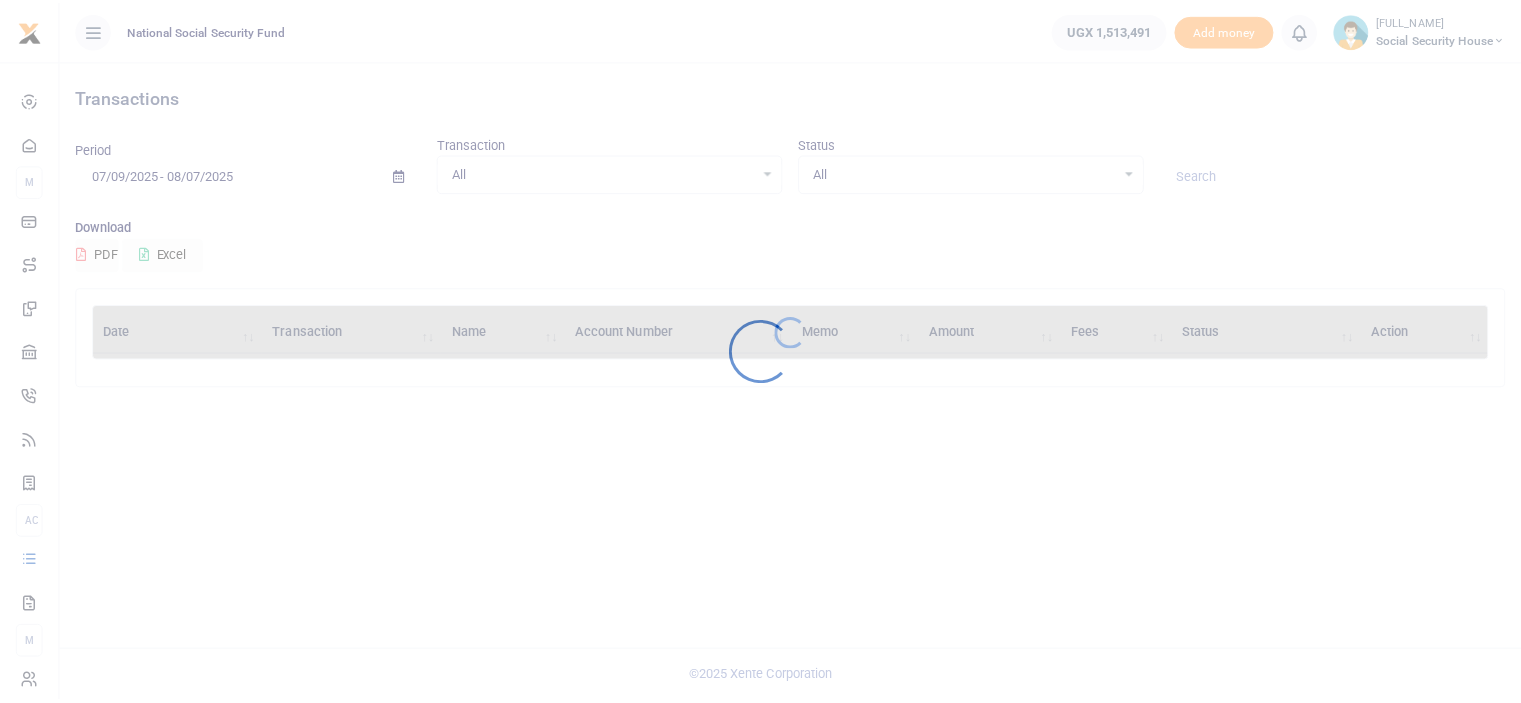 scroll, scrollTop: 0, scrollLeft: 0, axis: both 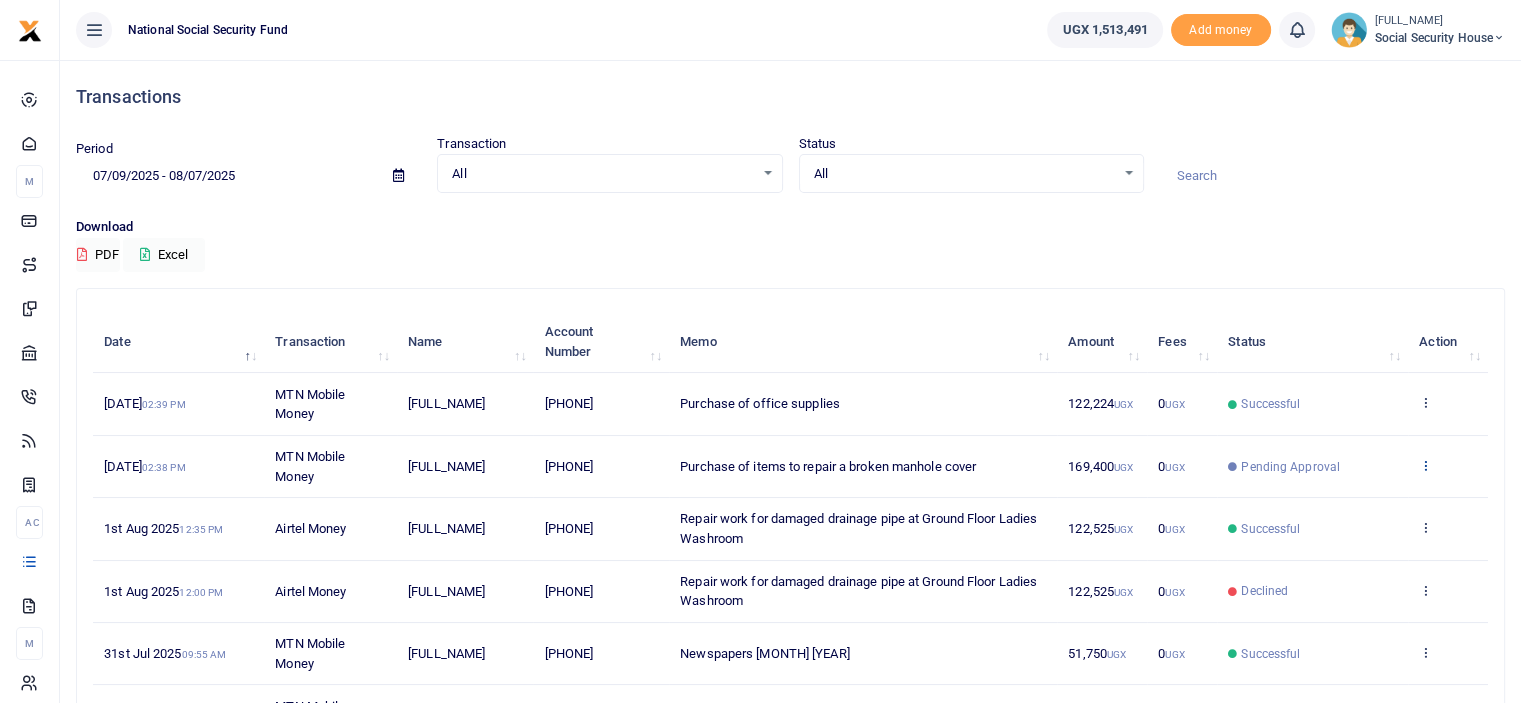 click at bounding box center [1425, 466] 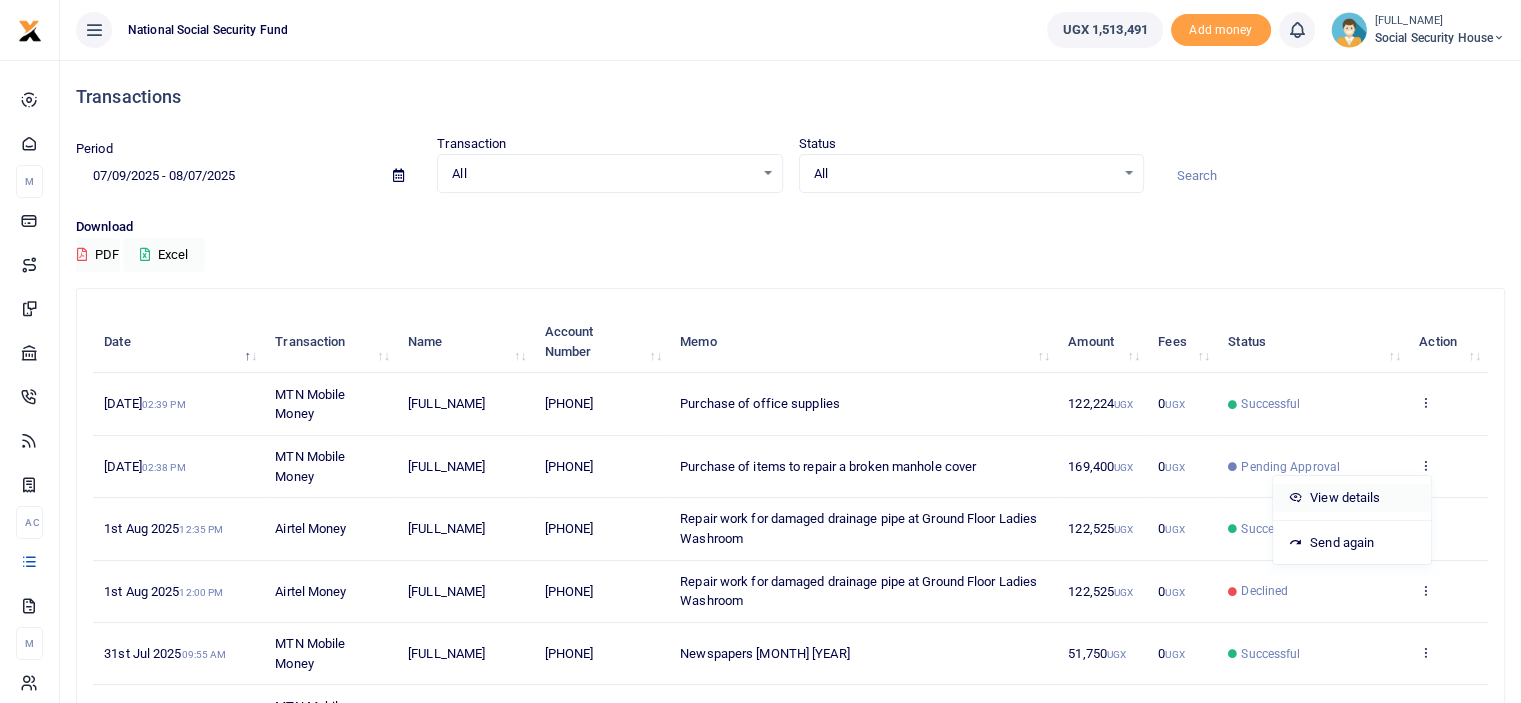 click on "View details" at bounding box center [1352, 498] 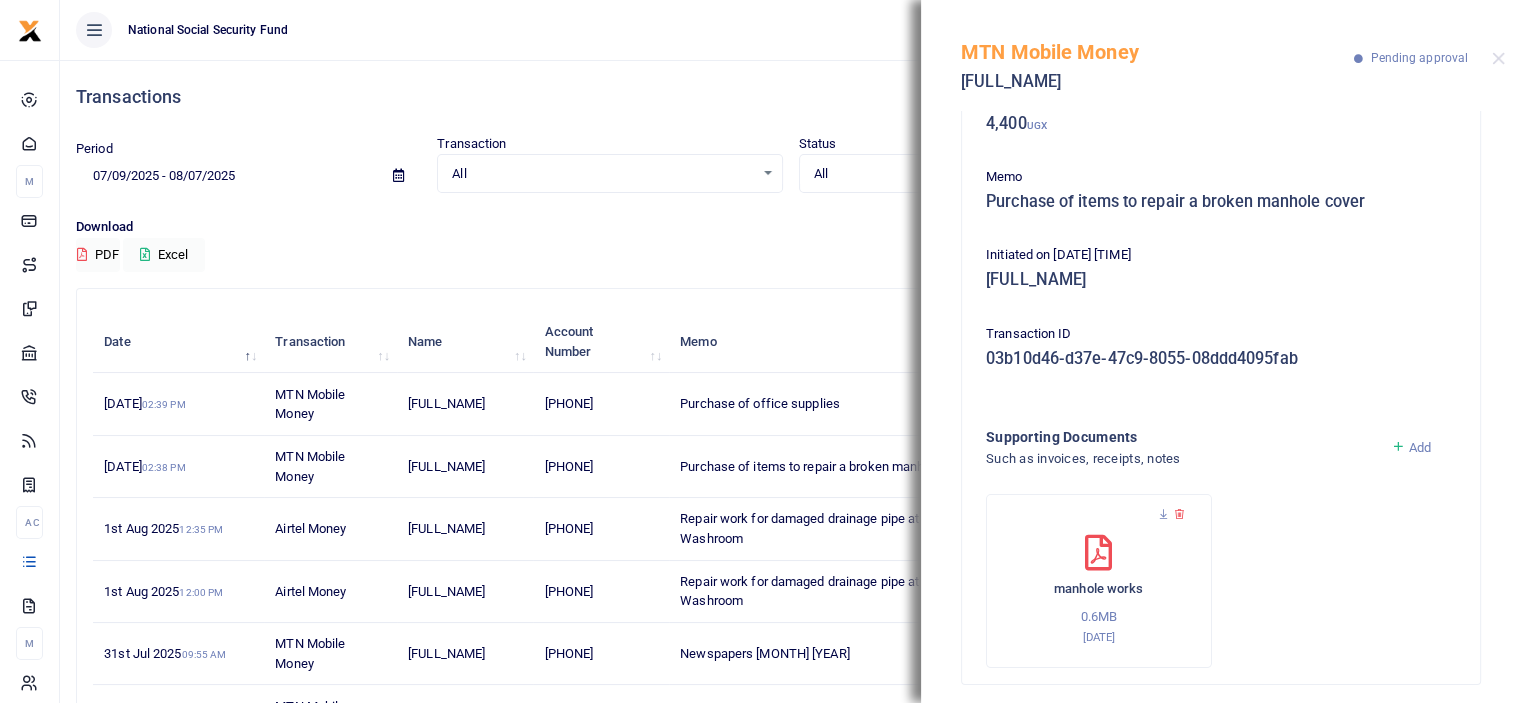 scroll, scrollTop: 220, scrollLeft: 0, axis: vertical 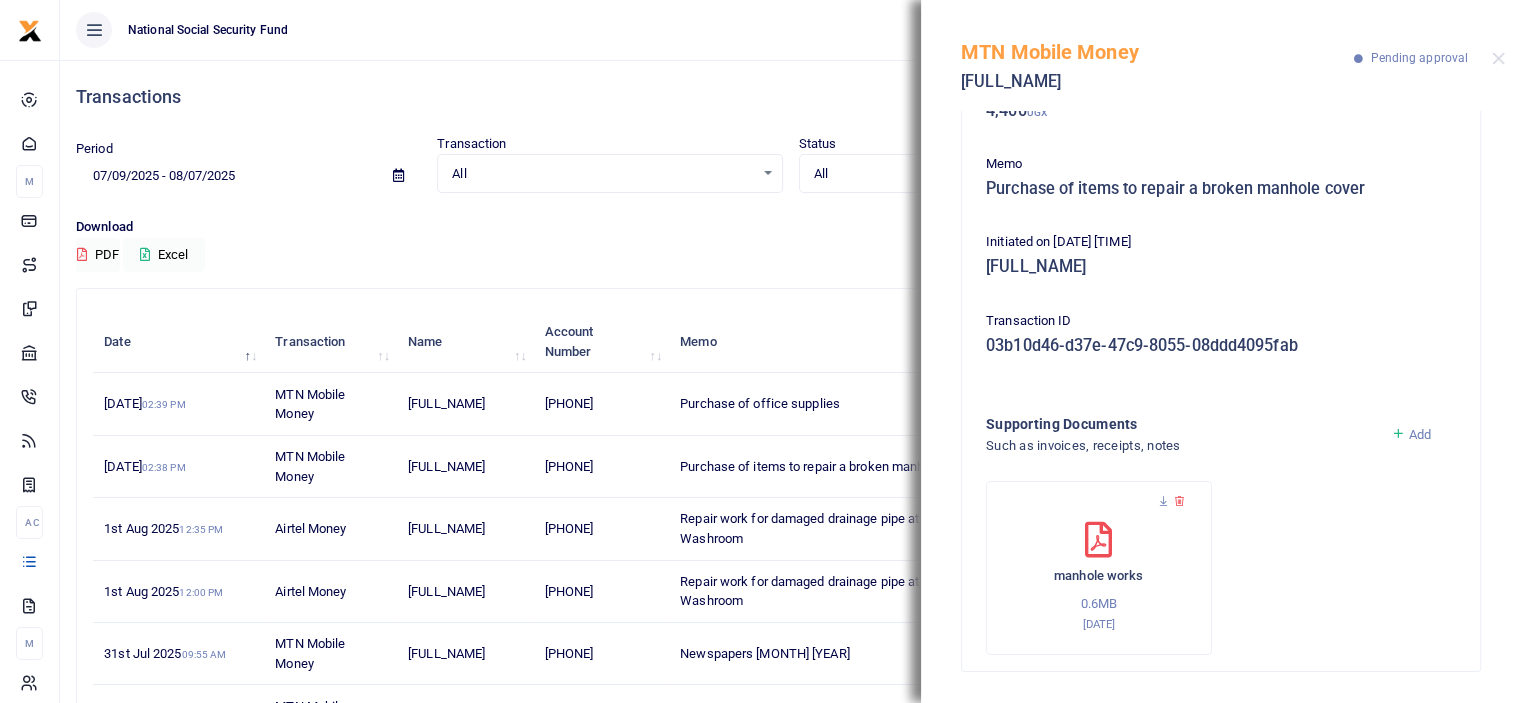 click on "manhole works" at bounding box center [1099, 576] 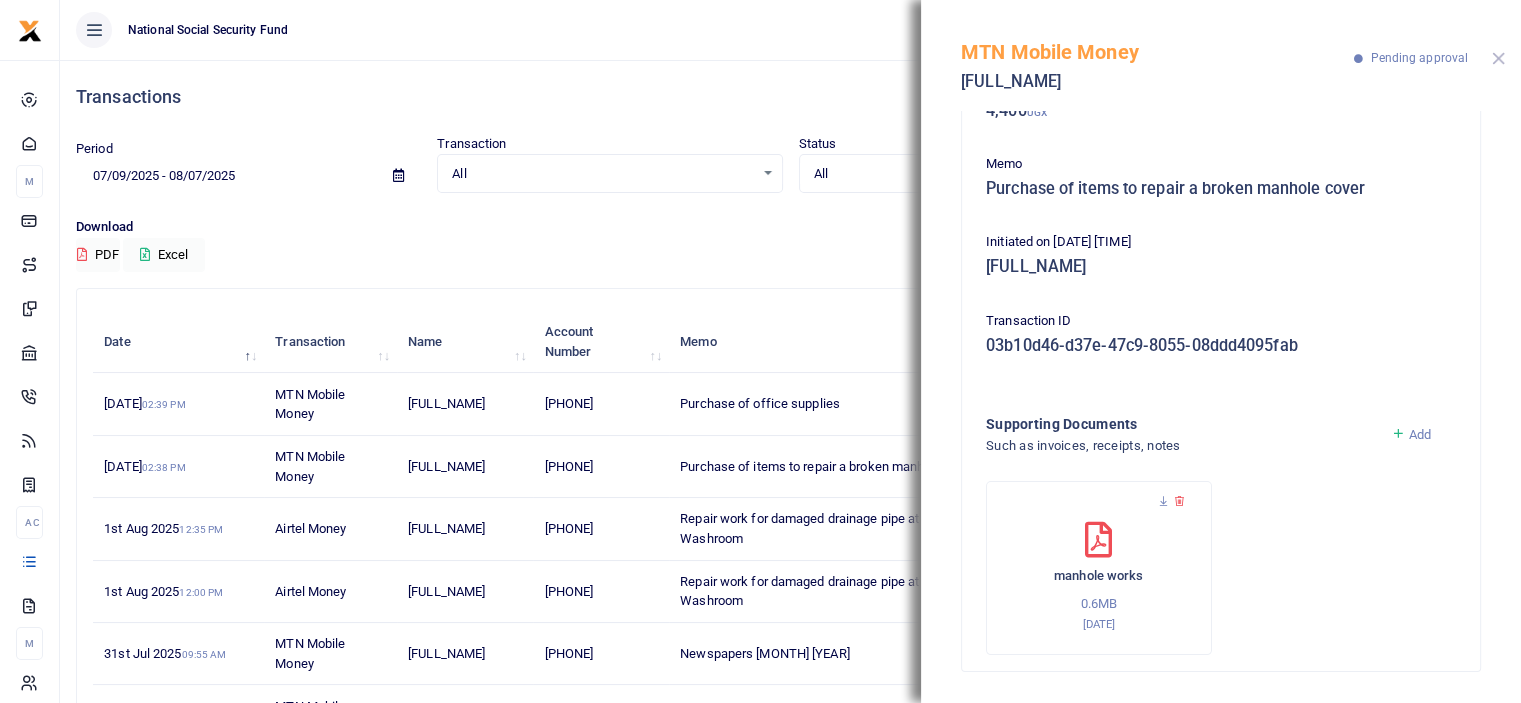click at bounding box center (1498, 58) 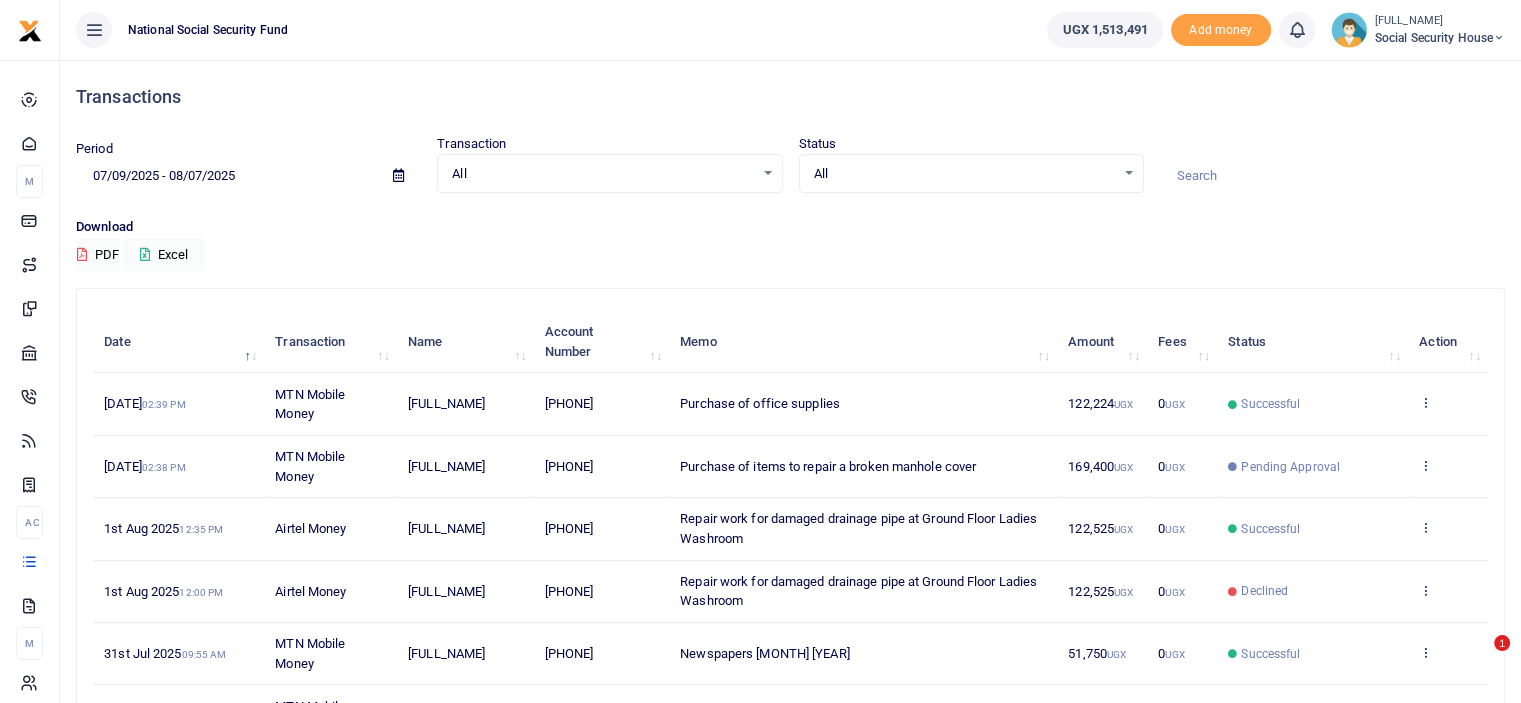 click on "View details
Send again" at bounding box center [1448, 592] 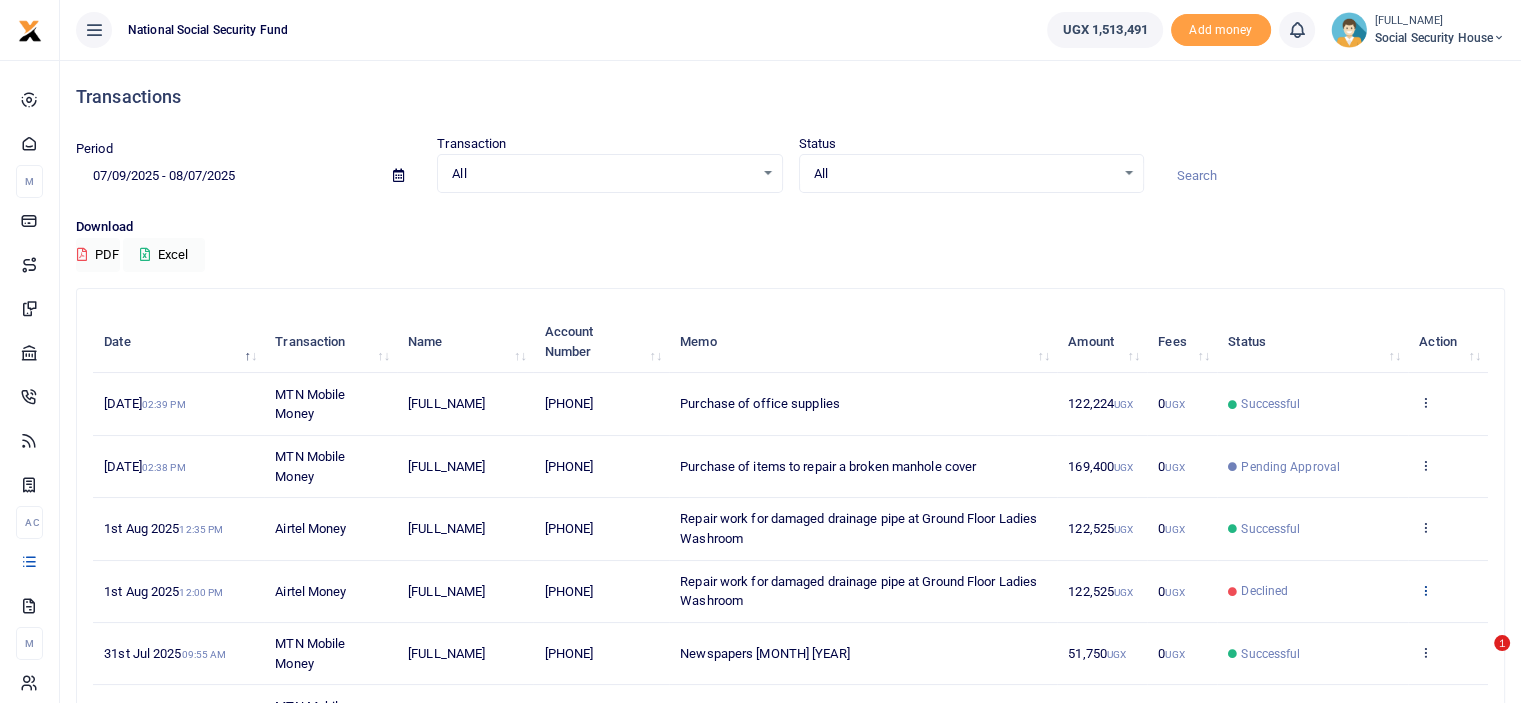 click at bounding box center [1425, 590] 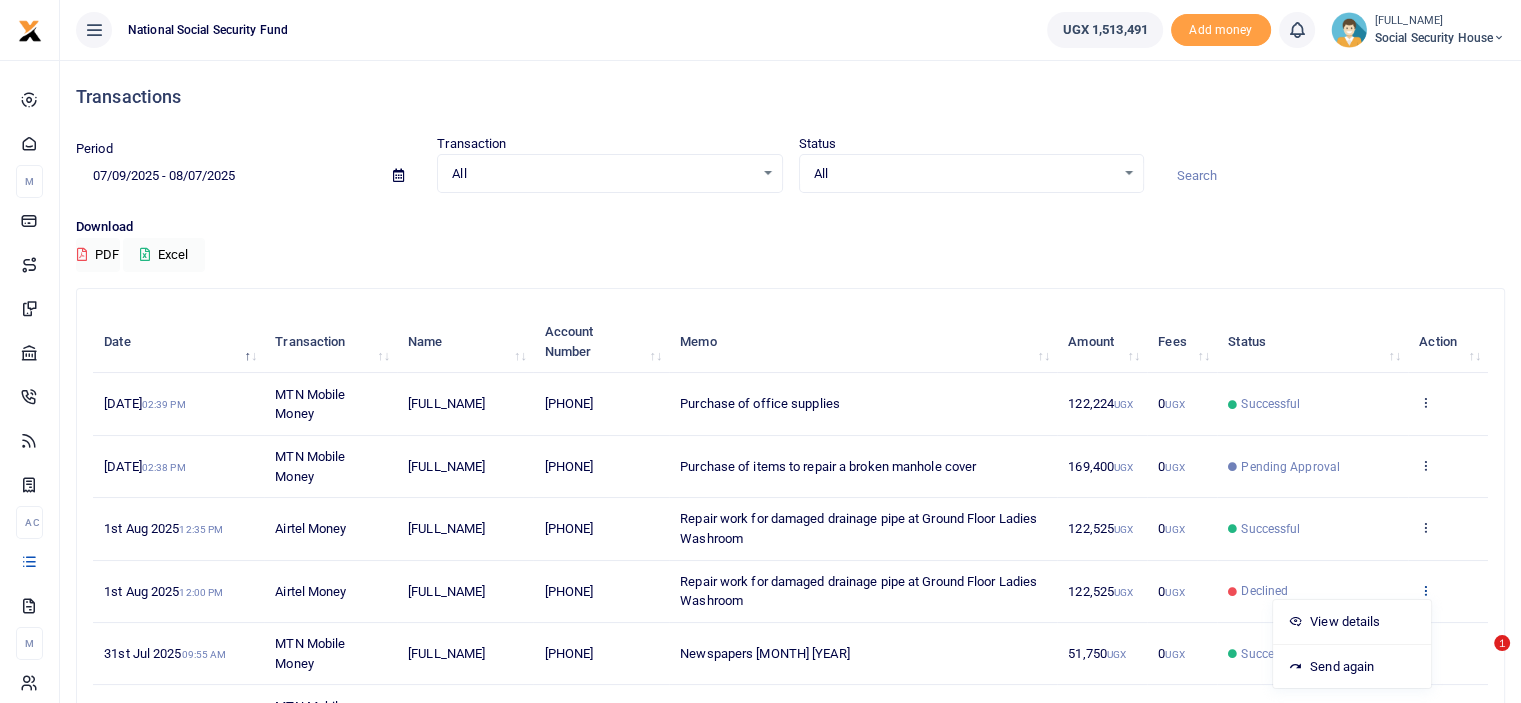 click at bounding box center (1425, 590) 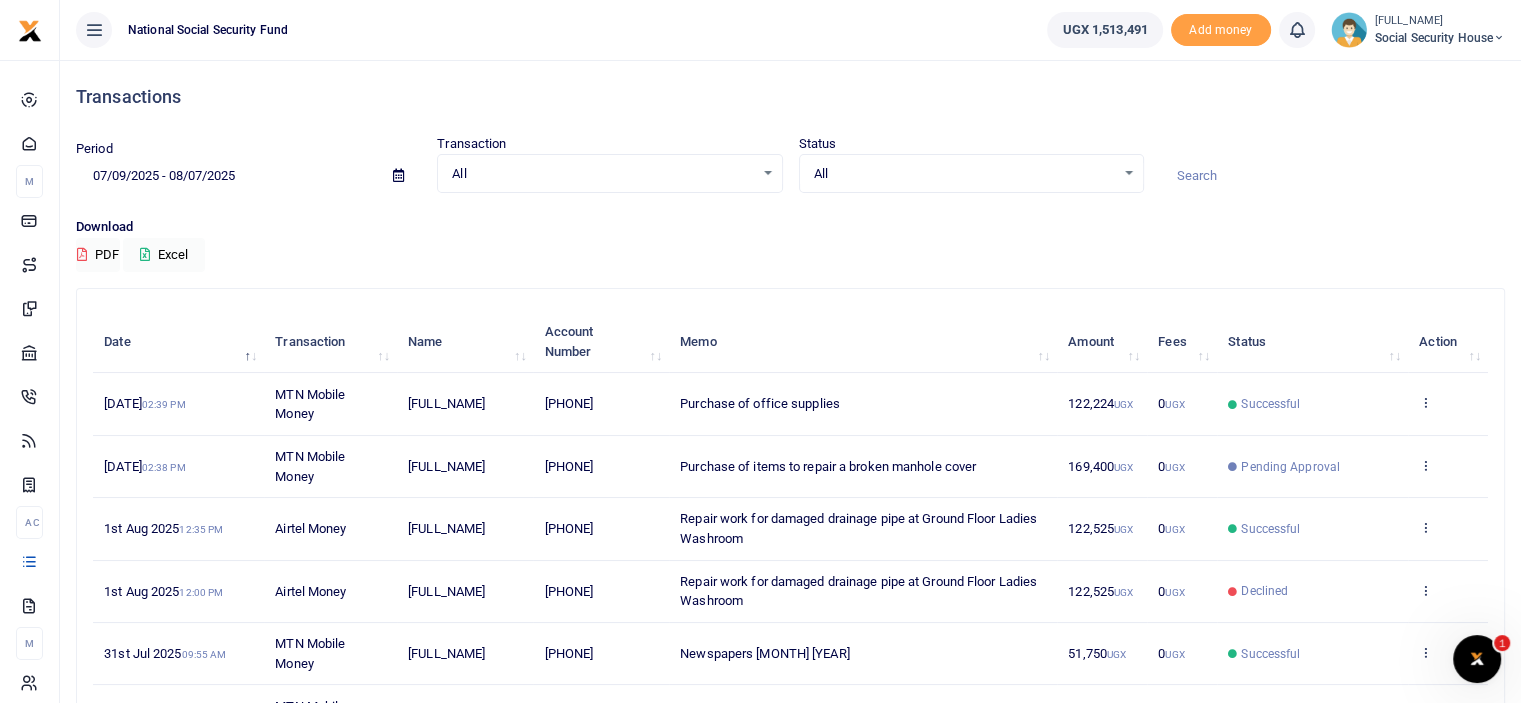 scroll, scrollTop: 0, scrollLeft: 0, axis: both 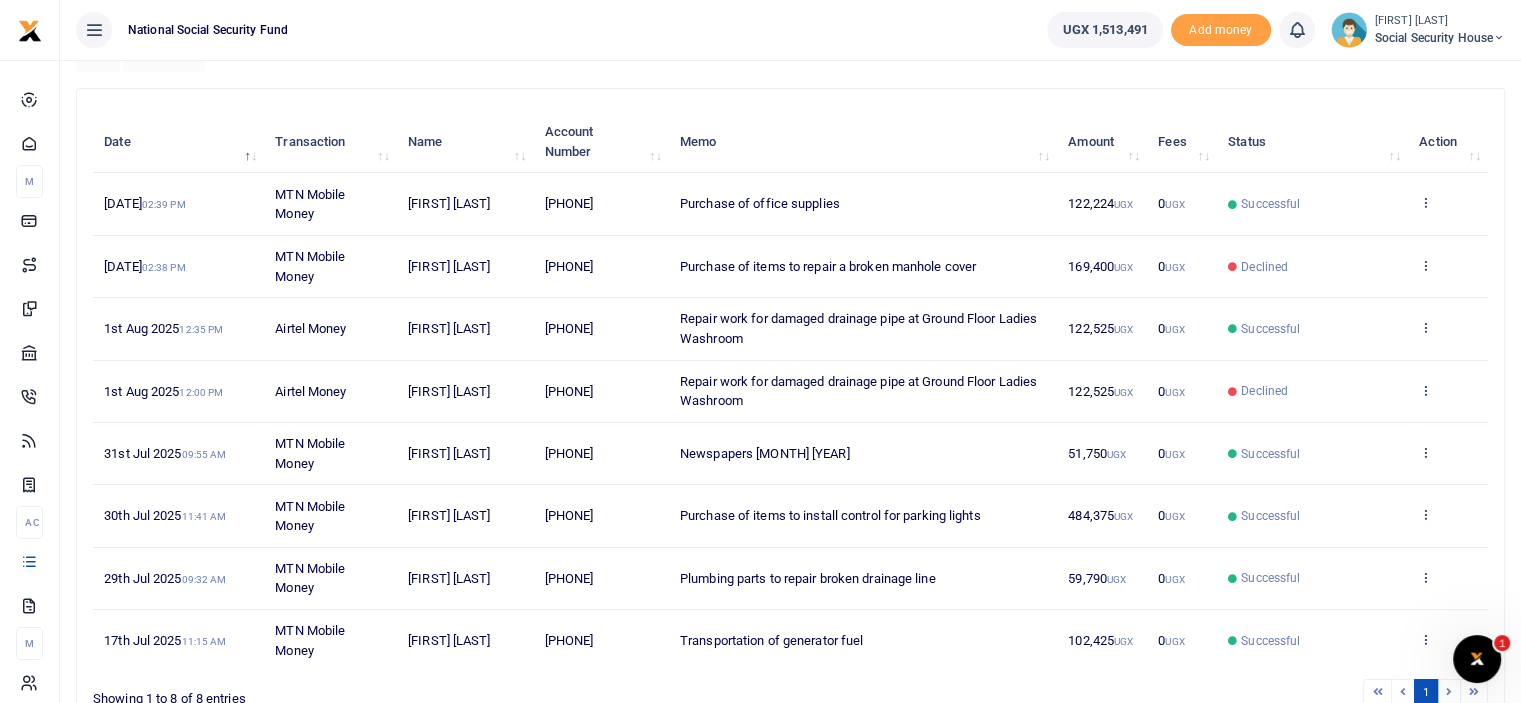 click at bounding box center [1425, 390] 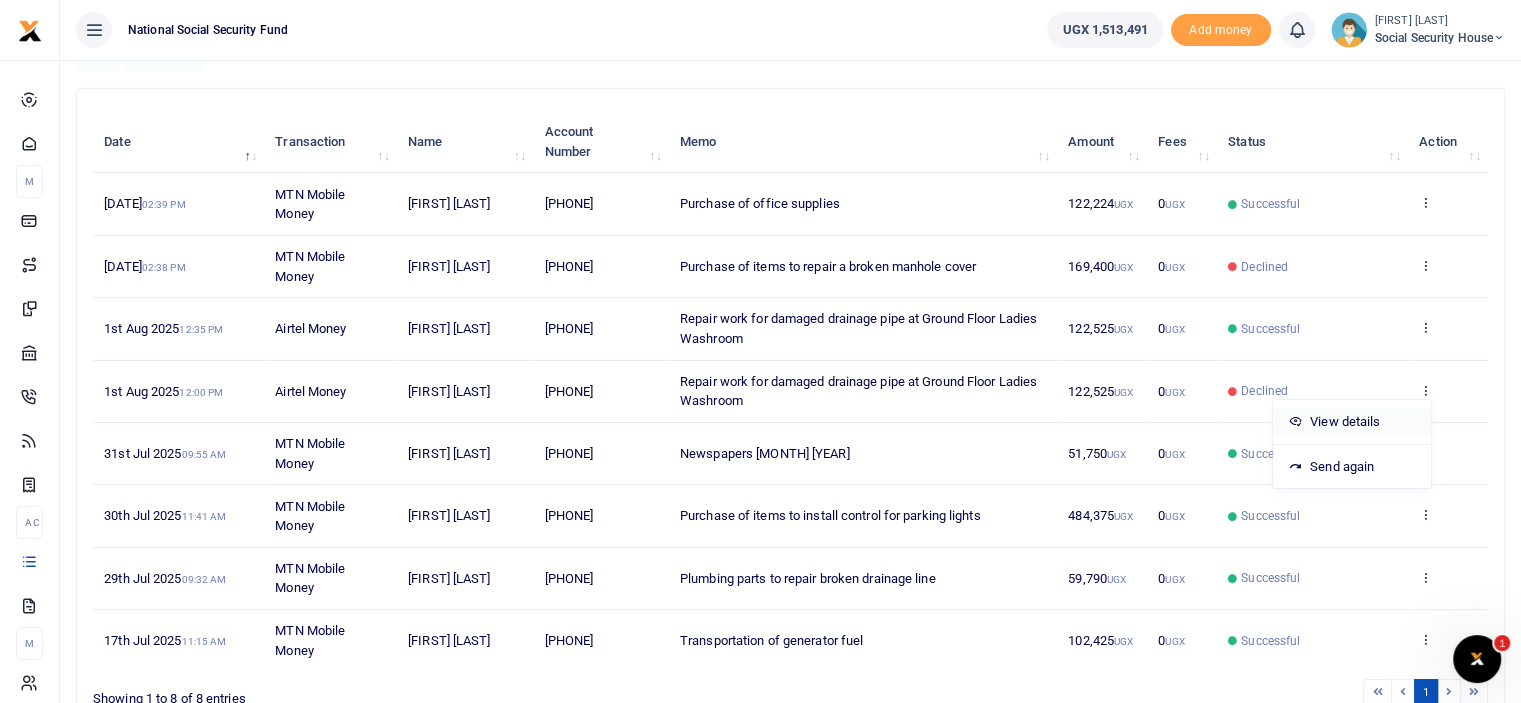 click on "View details" at bounding box center (1352, 422) 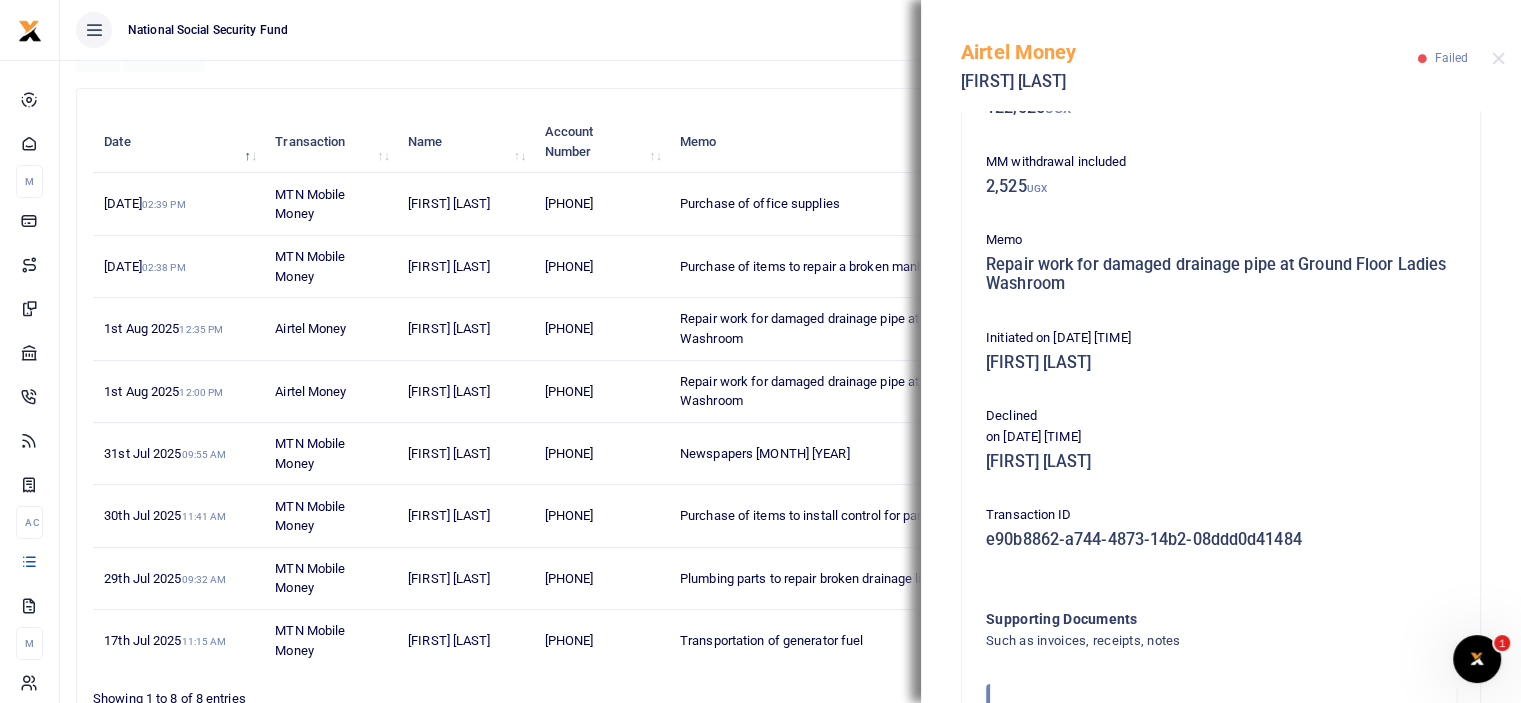 scroll, scrollTop: 301, scrollLeft: 0, axis: vertical 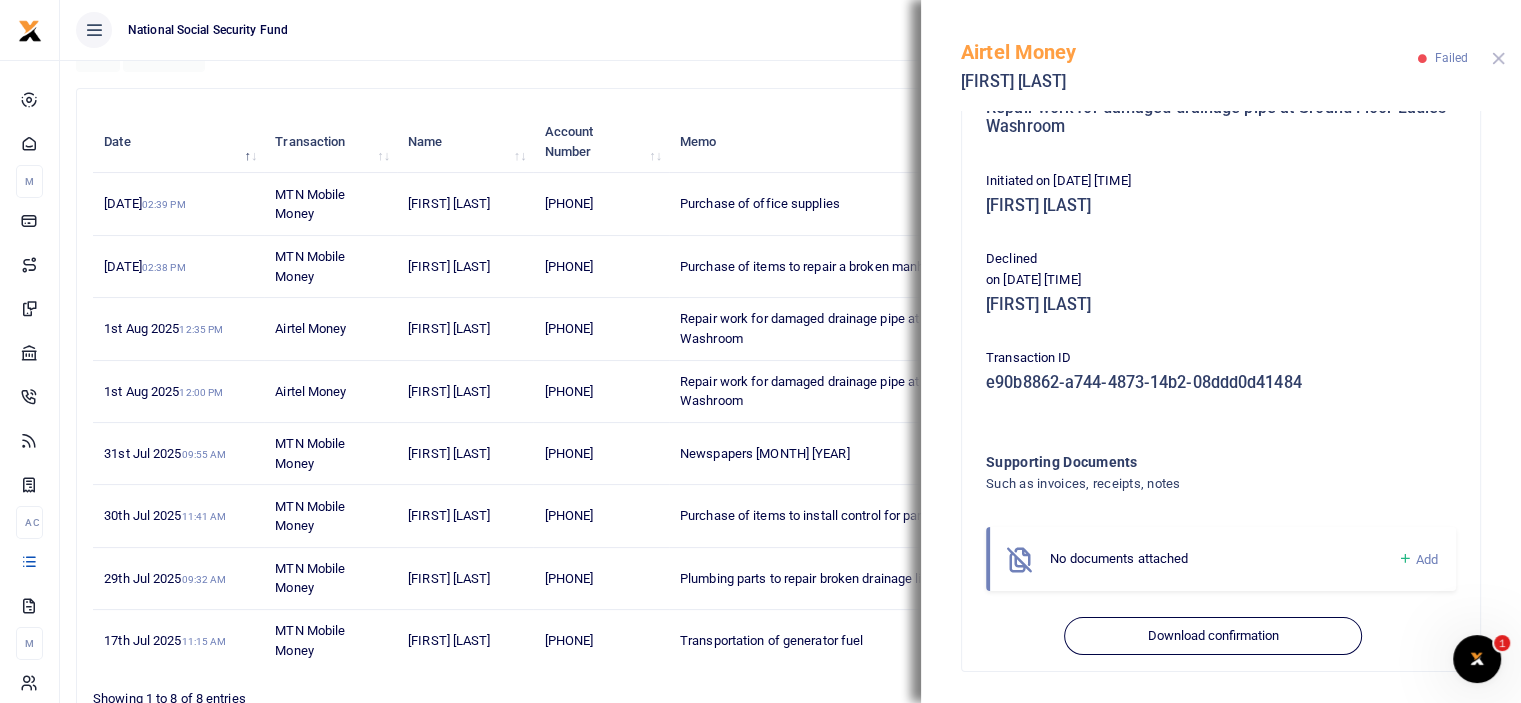 click at bounding box center [1498, 58] 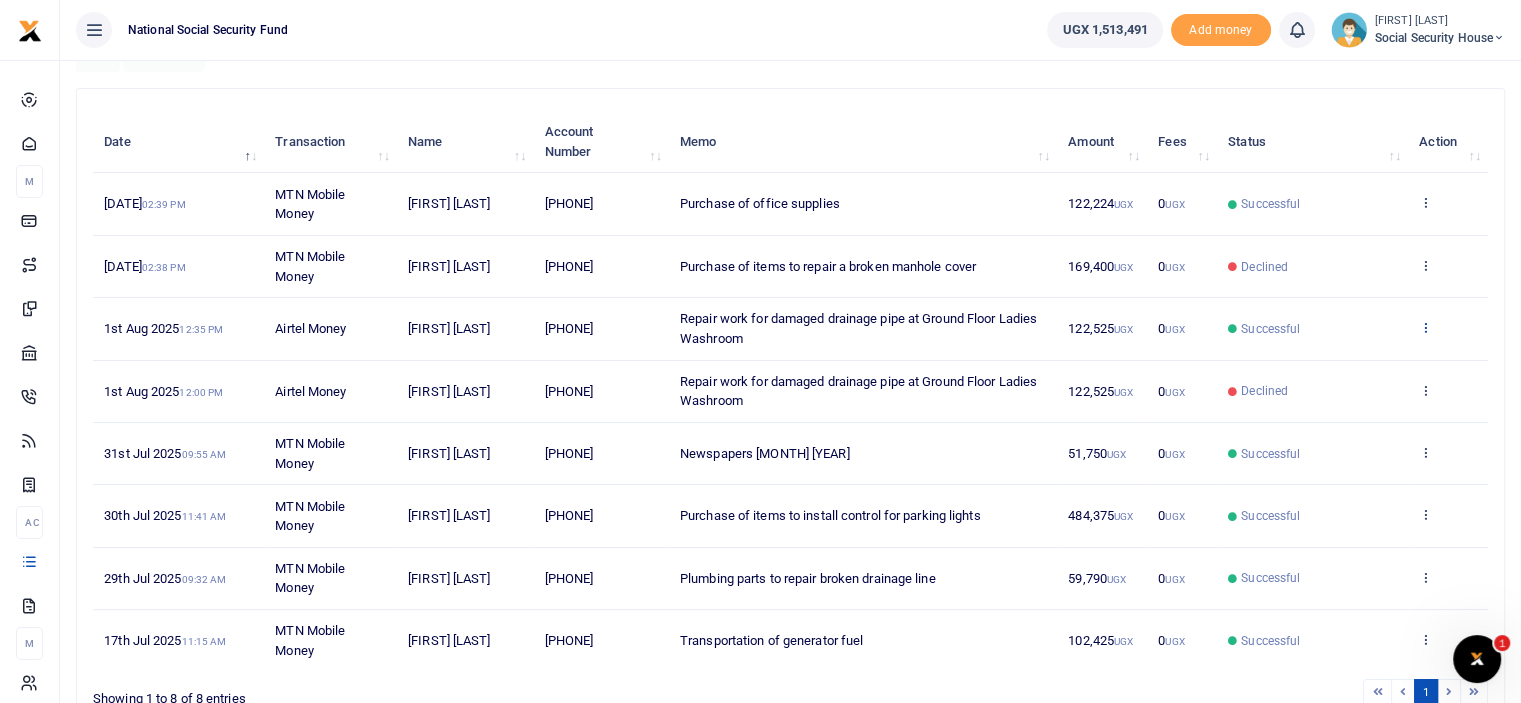 click at bounding box center [1425, 327] 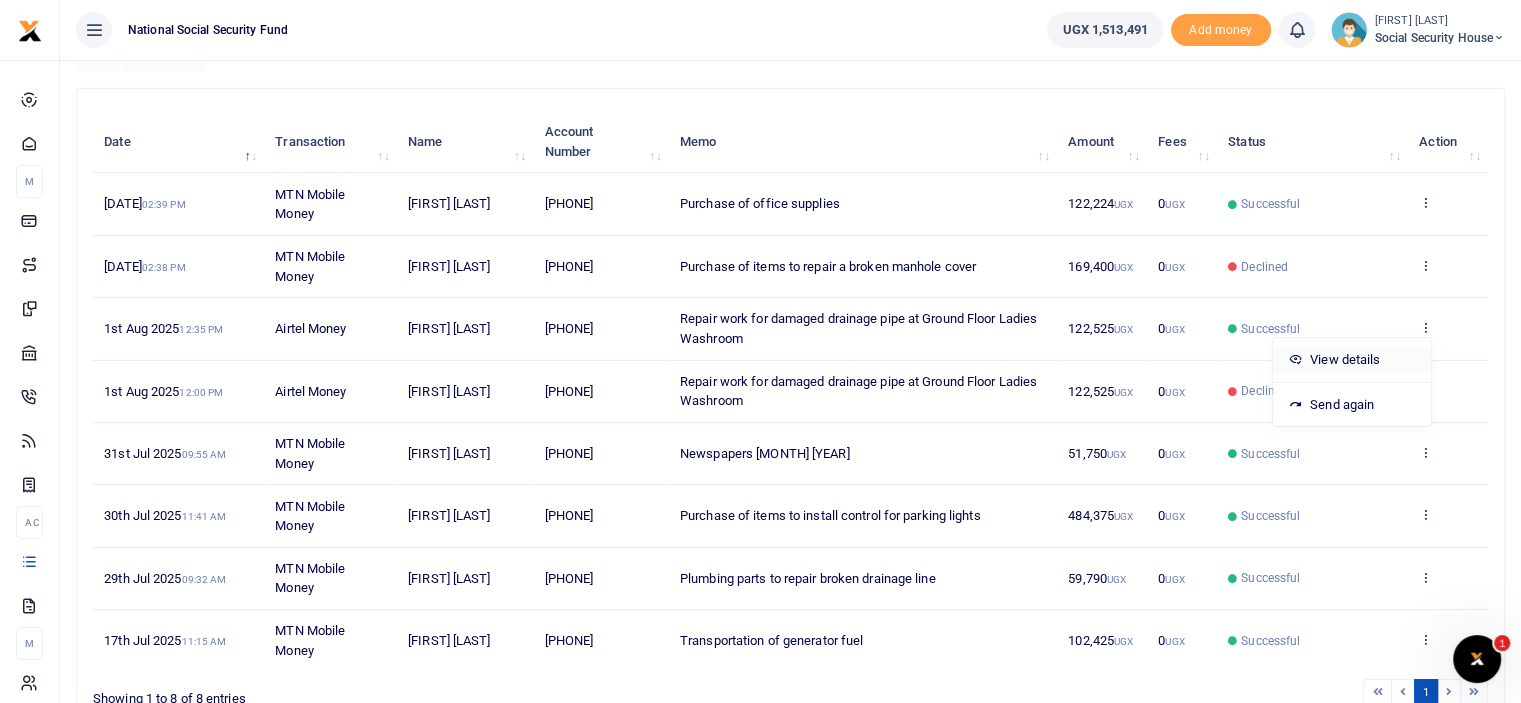click on "View details" at bounding box center [1352, 360] 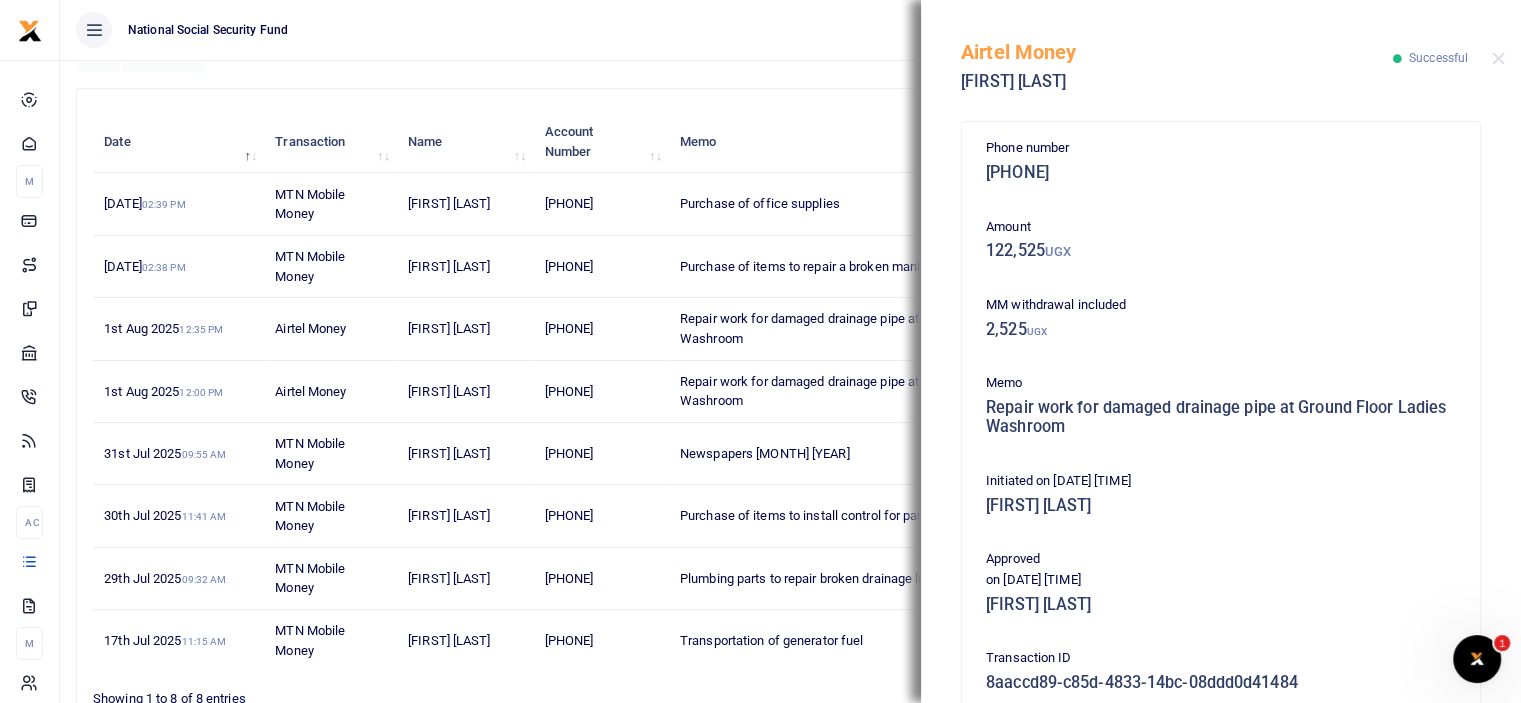 scroll, scrollTop: 0, scrollLeft: 0, axis: both 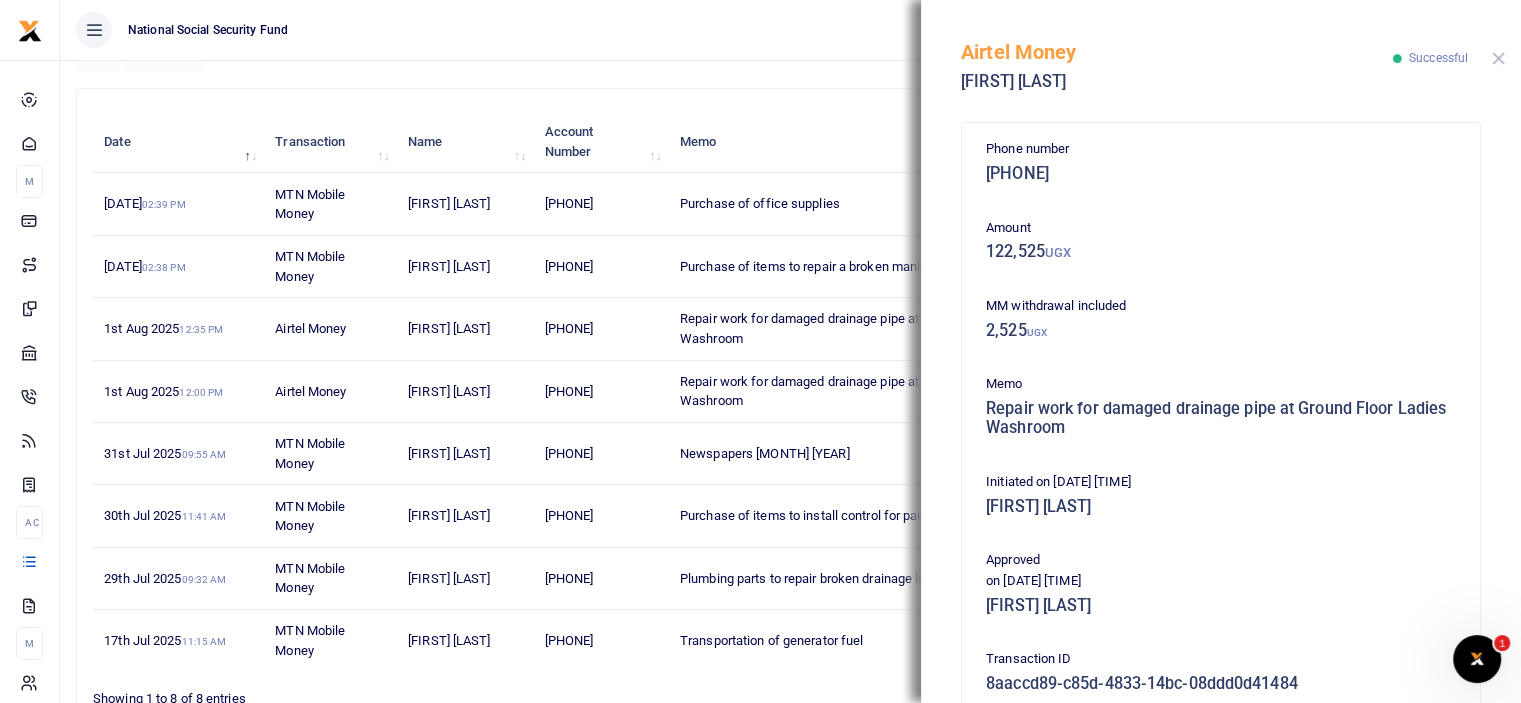 click at bounding box center (1498, 58) 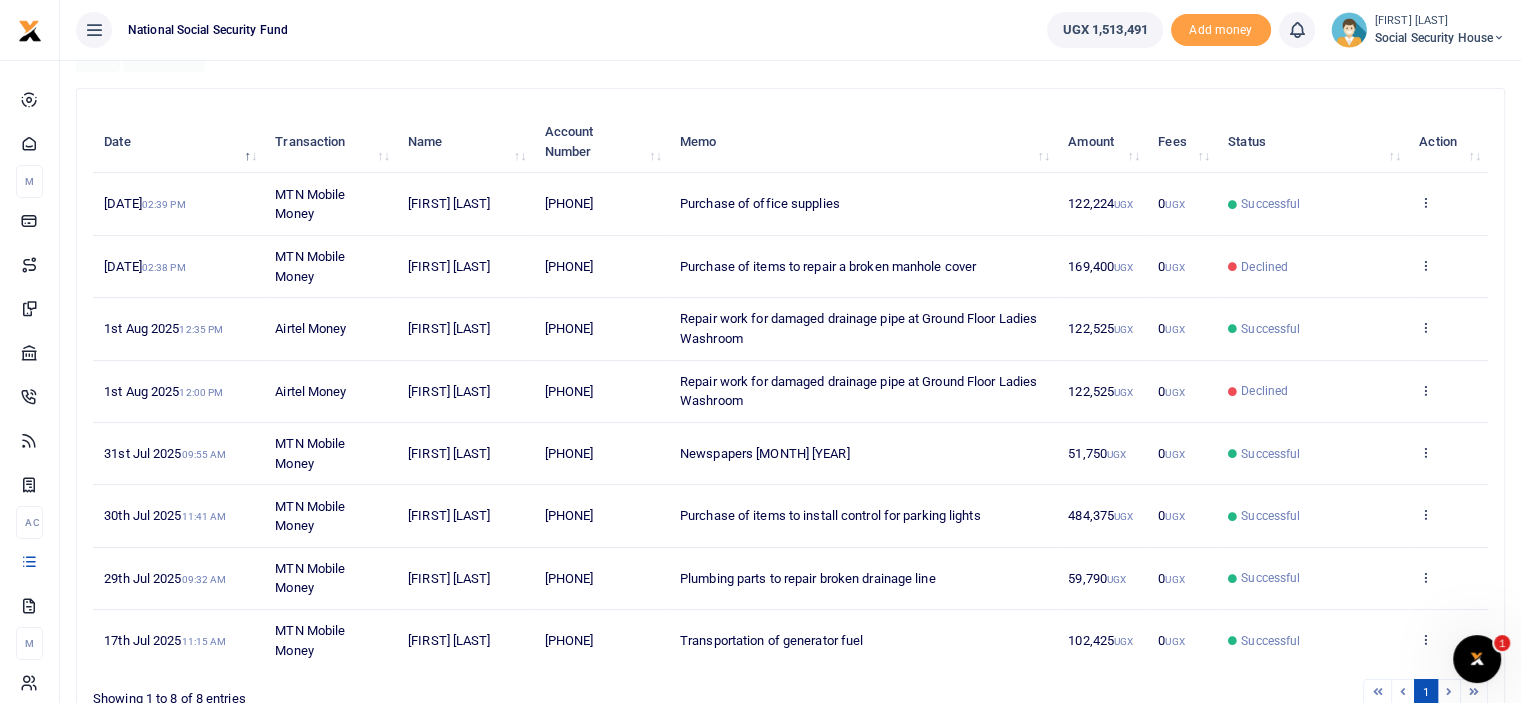 click on "[FULL_NAME]" at bounding box center (1440, 21) 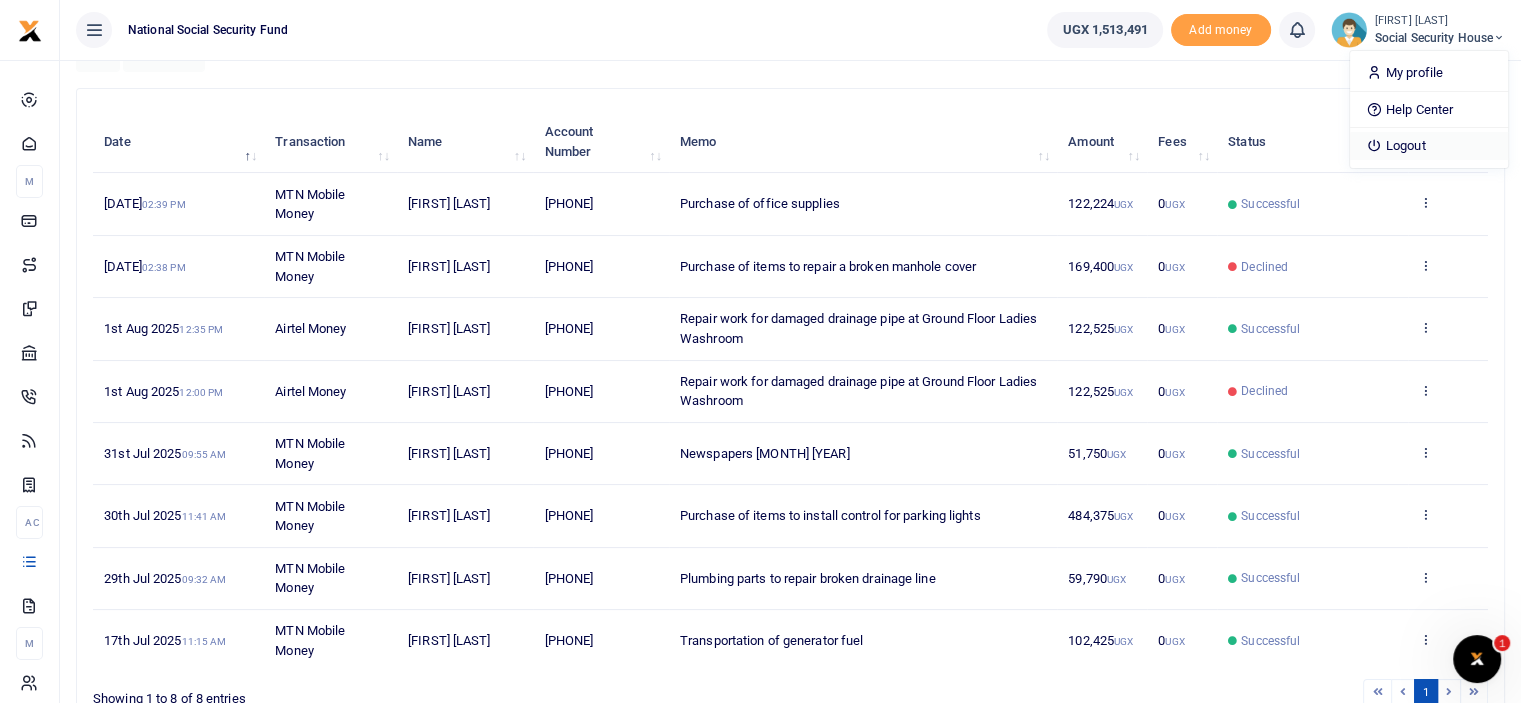 click at bounding box center (1374, 145) 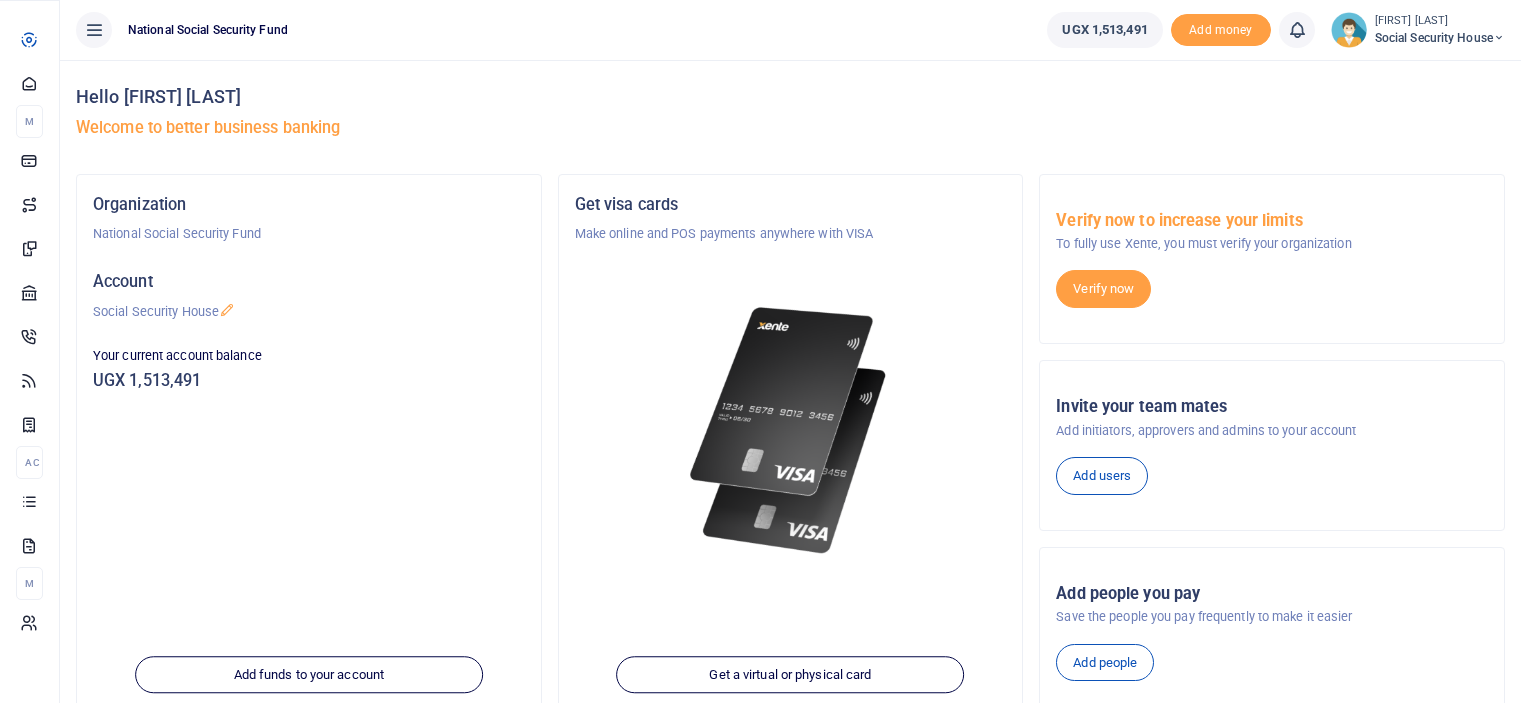 scroll, scrollTop: 0, scrollLeft: 0, axis: both 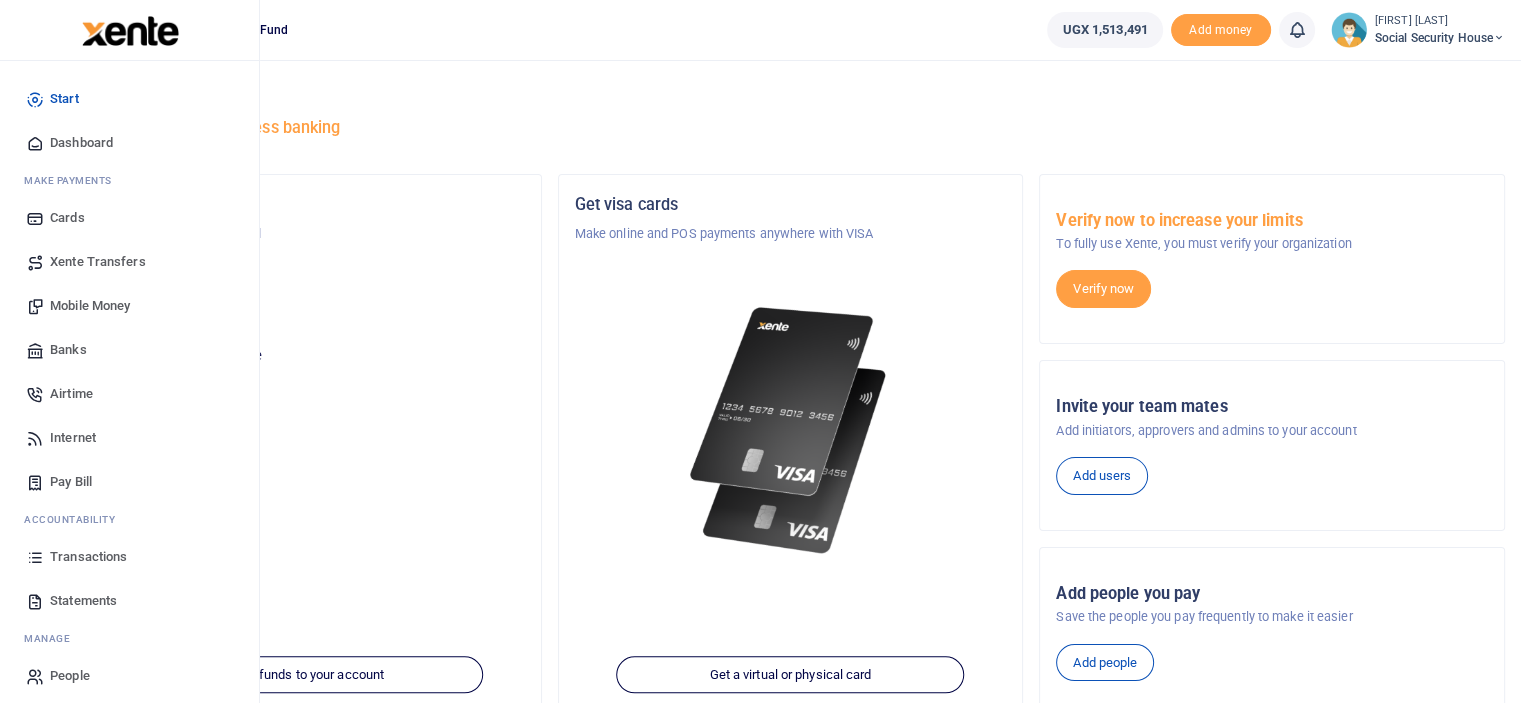click on "Mobile Money" at bounding box center [90, 306] 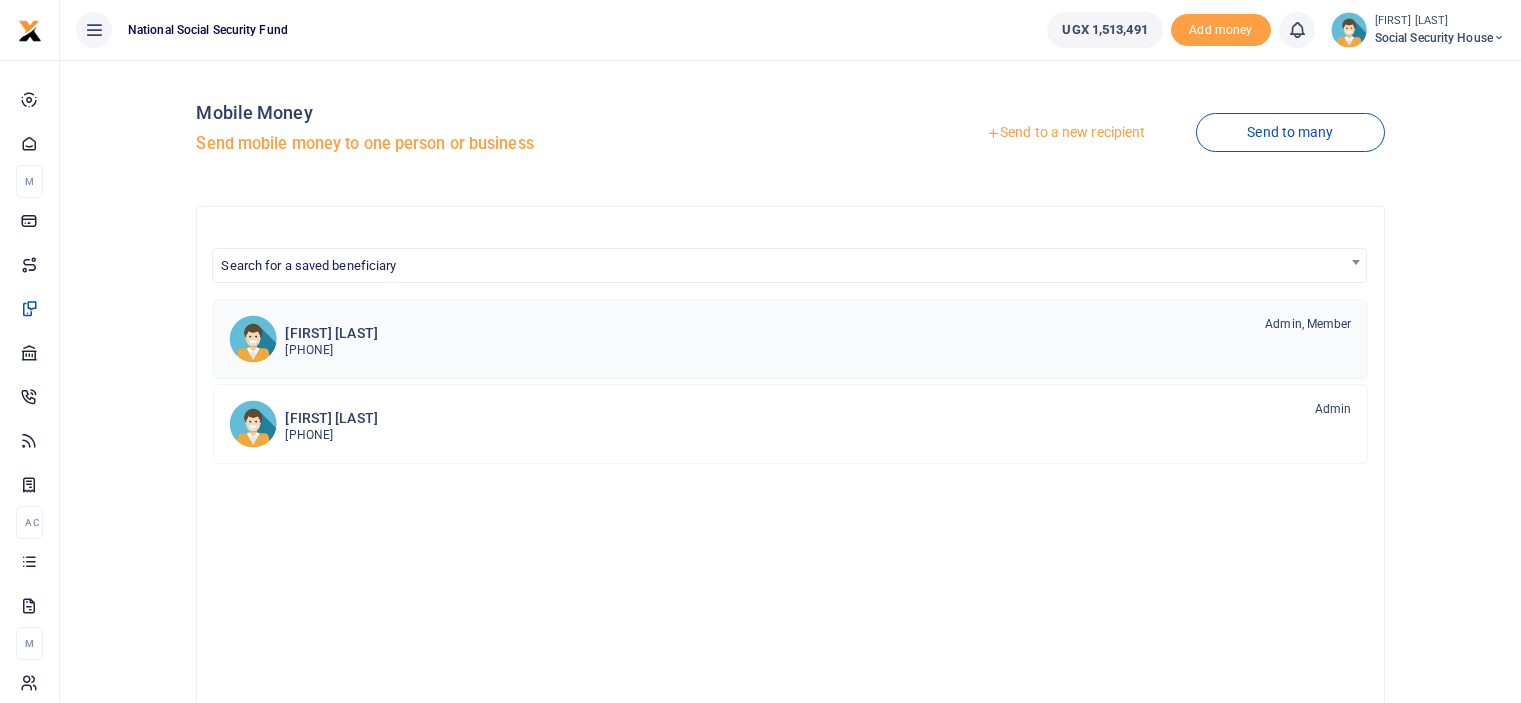 scroll, scrollTop: 0, scrollLeft: 0, axis: both 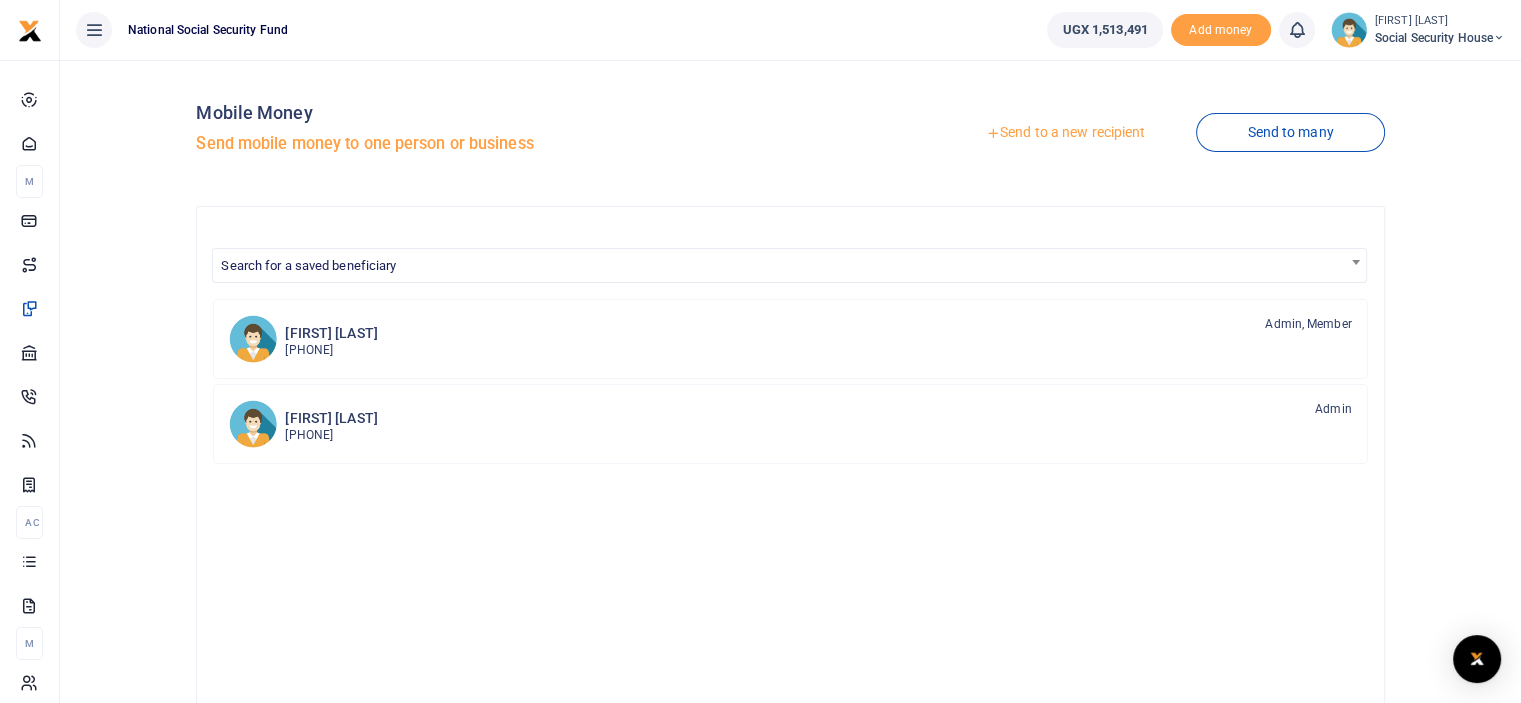 click on "Send to a new recipient" at bounding box center (1065, 133) 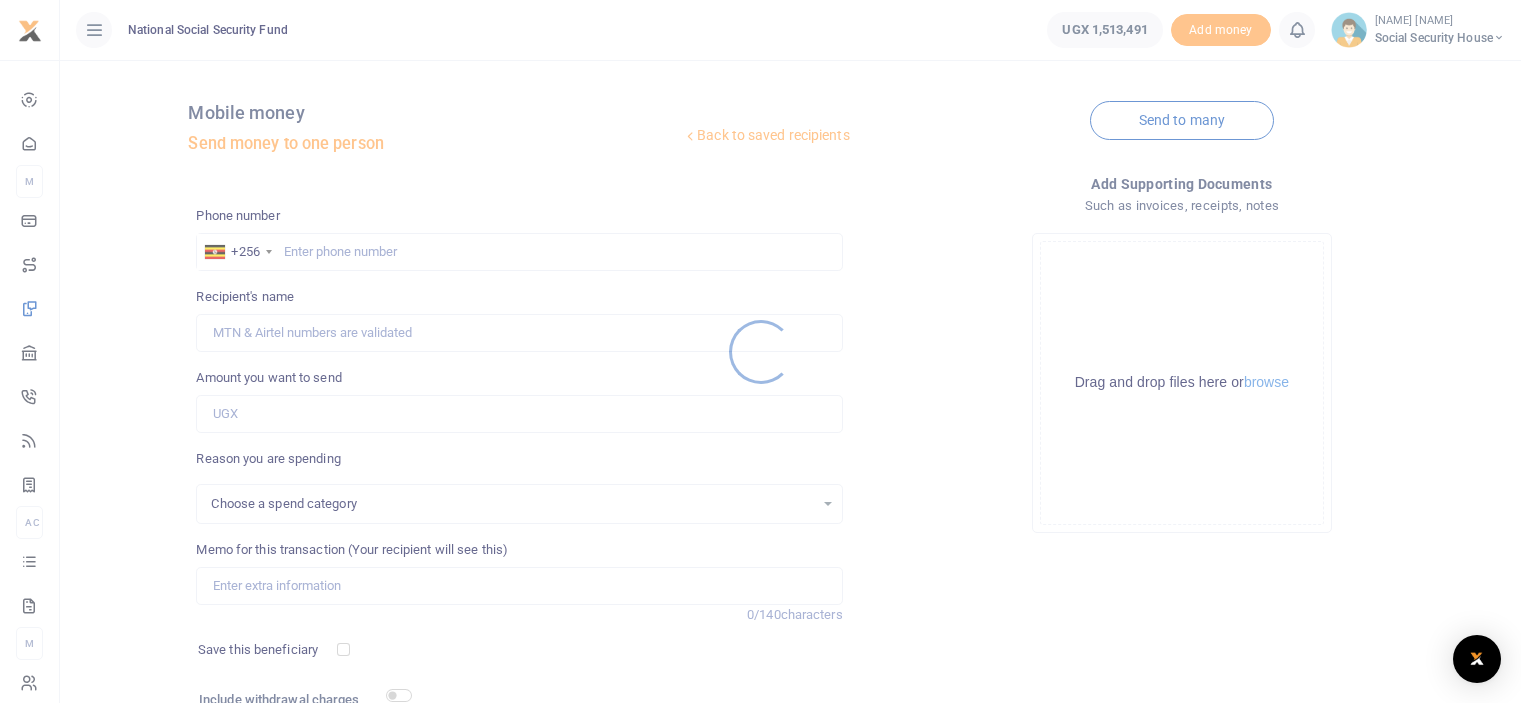 scroll, scrollTop: 0, scrollLeft: 0, axis: both 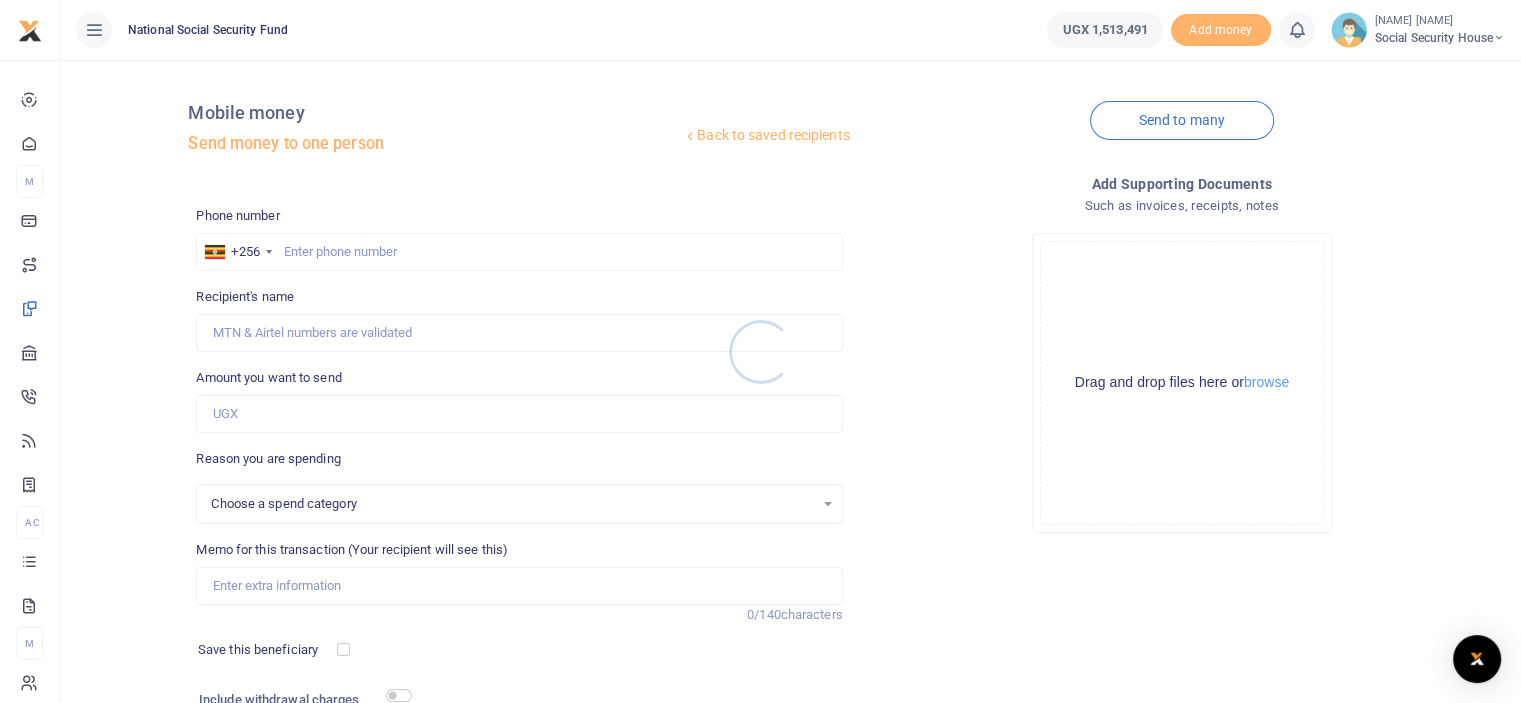 select 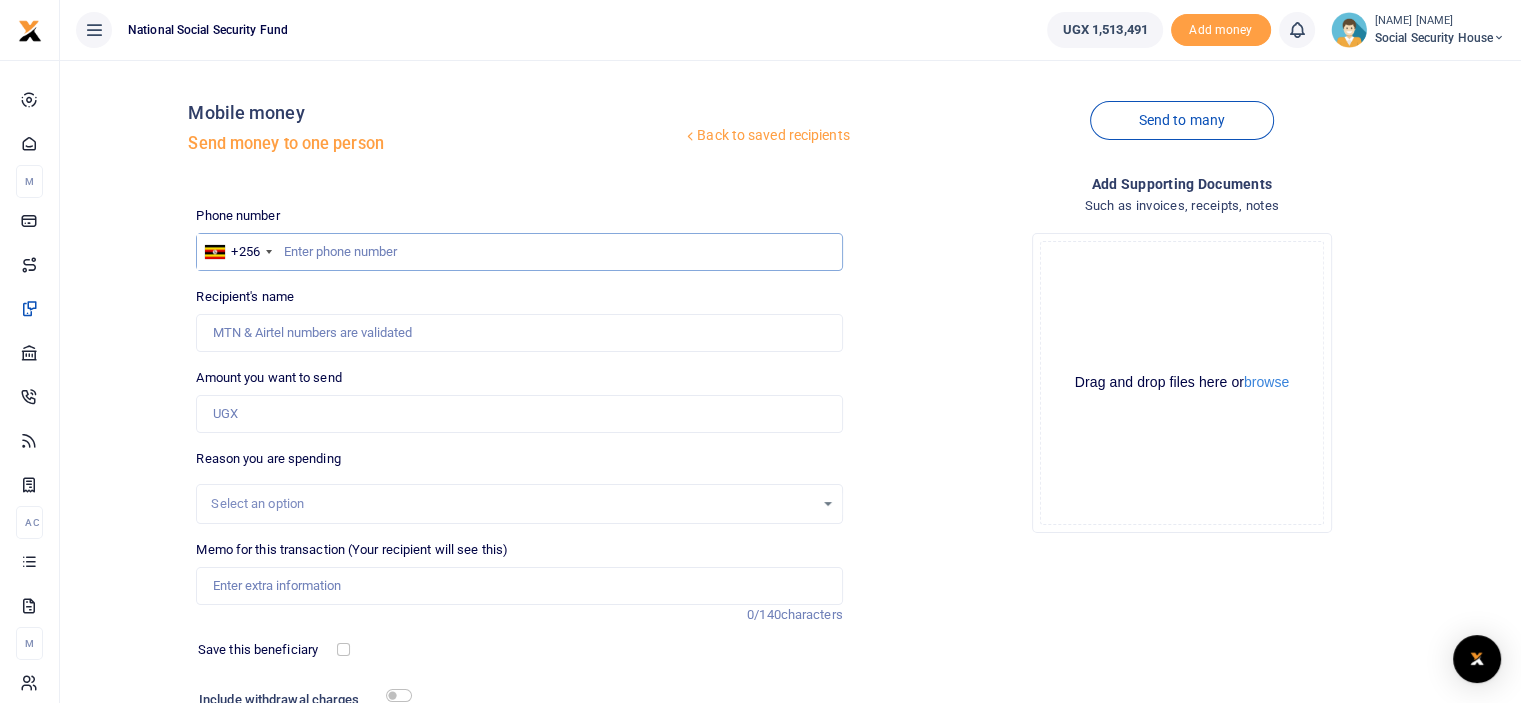 click at bounding box center [519, 252] 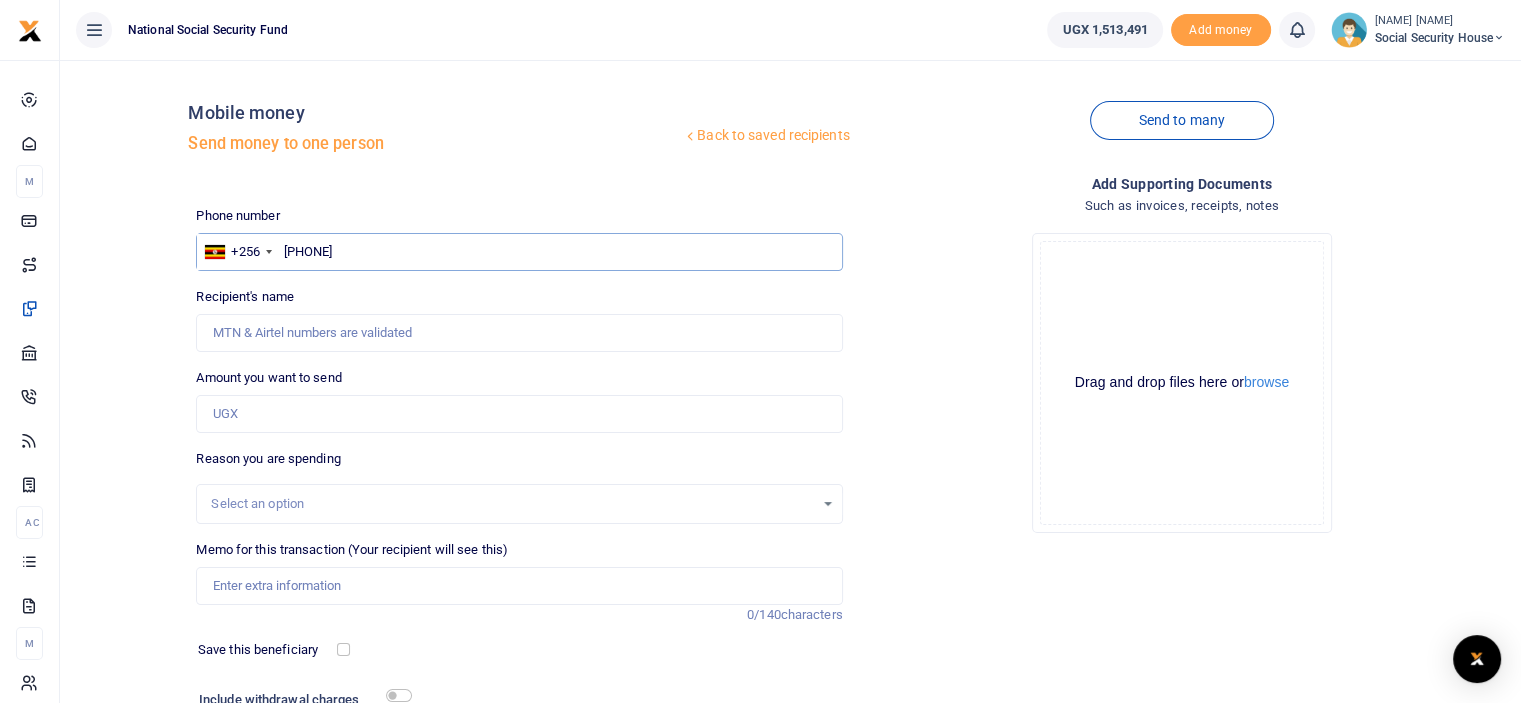 type on "789525130" 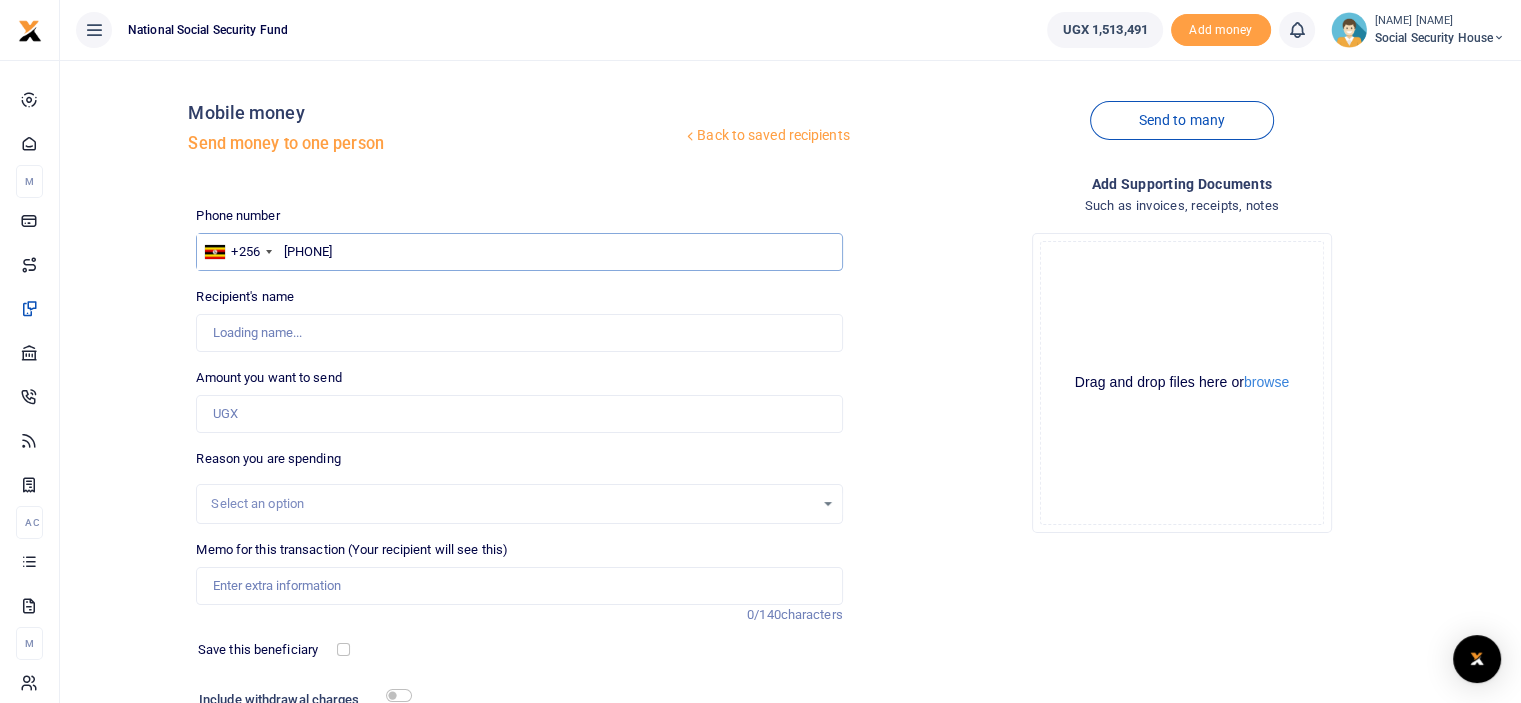 type on "[FULL_NAME]" 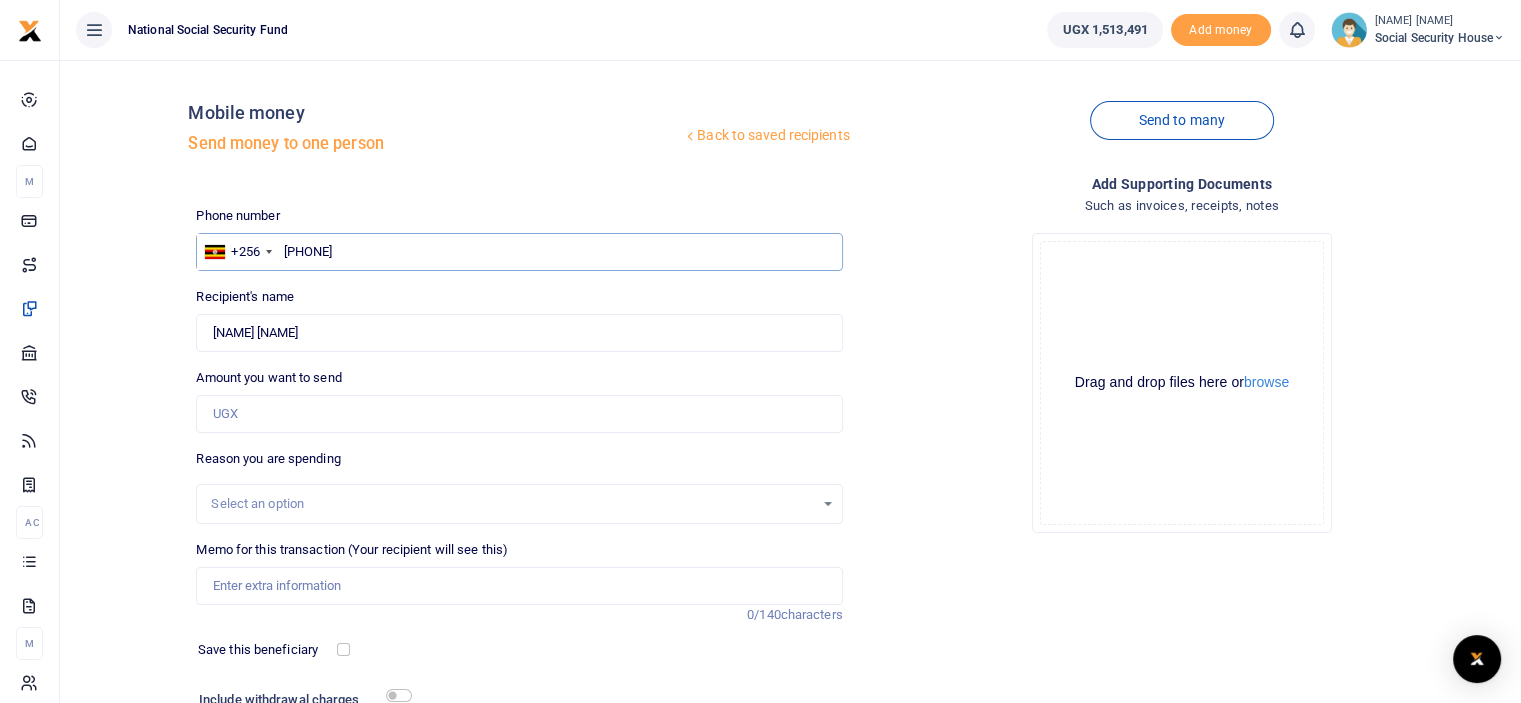 type on "789525130" 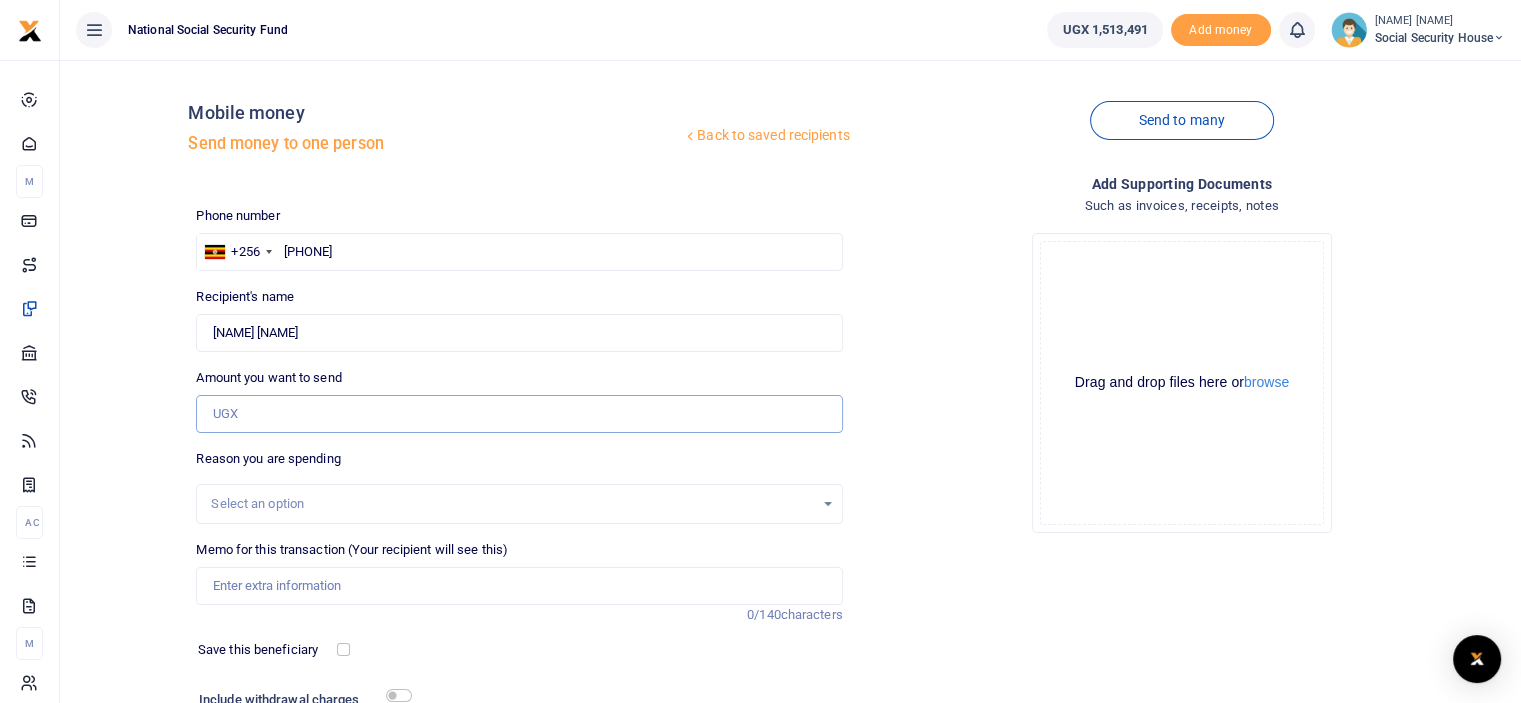 click on "Amount you want to send" at bounding box center [519, 414] 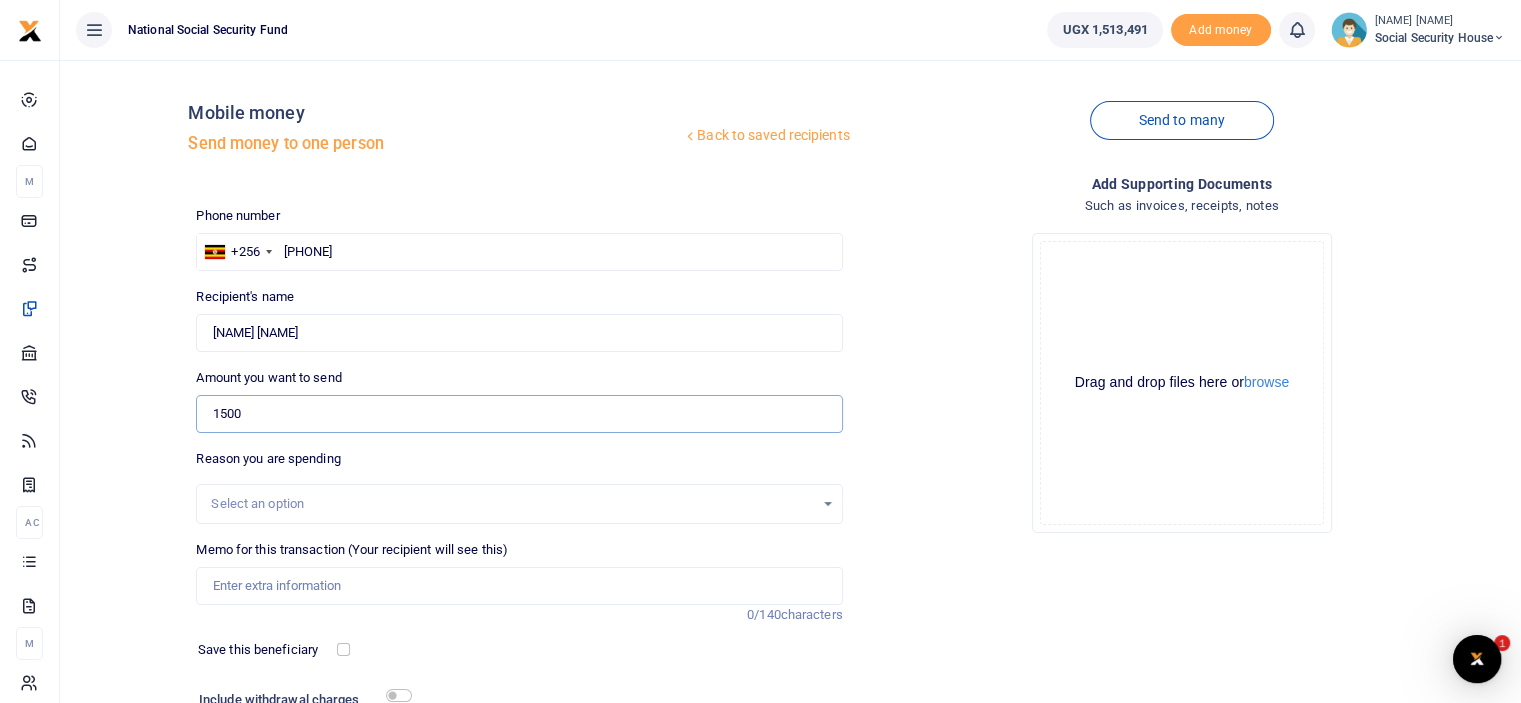 scroll, scrollTop: 0, scrollLeft: 0, axis: both 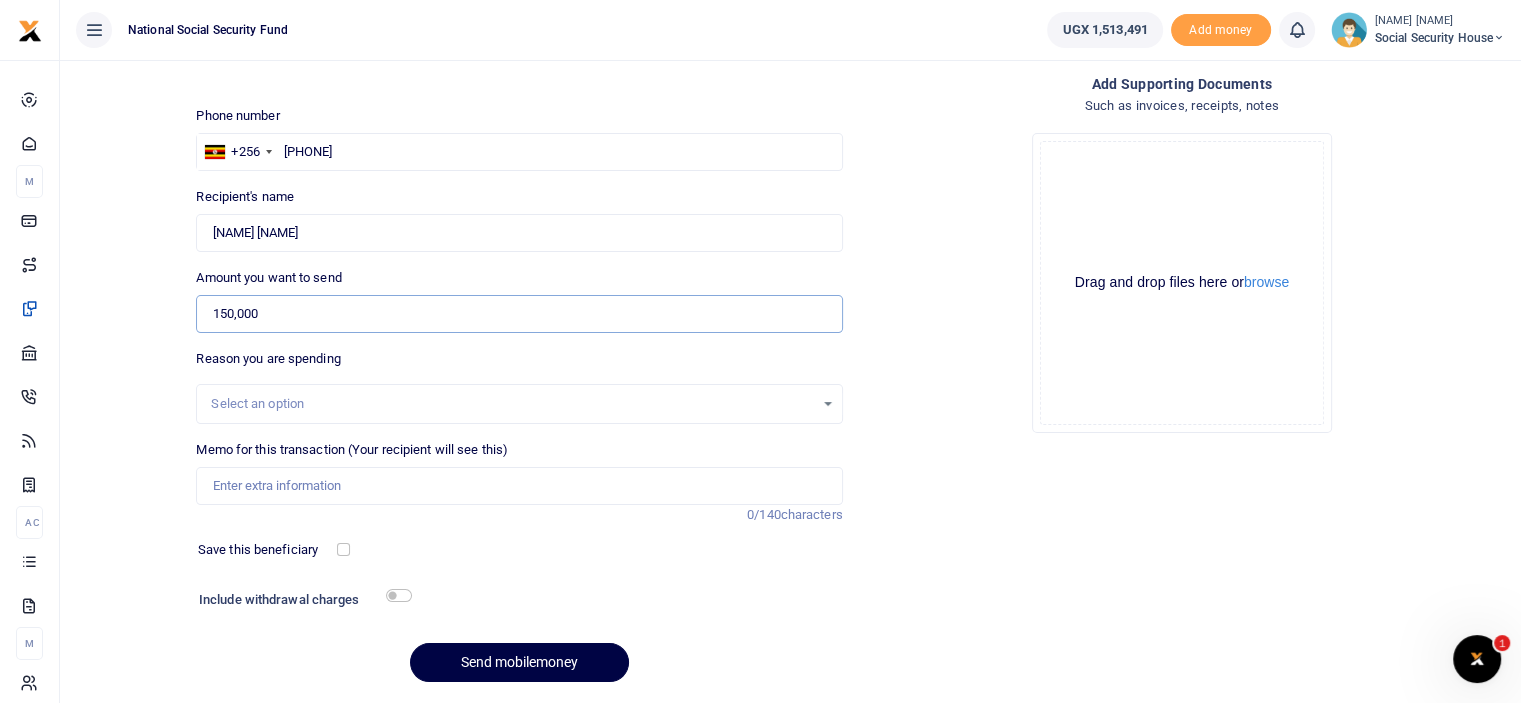 type on "150,000" 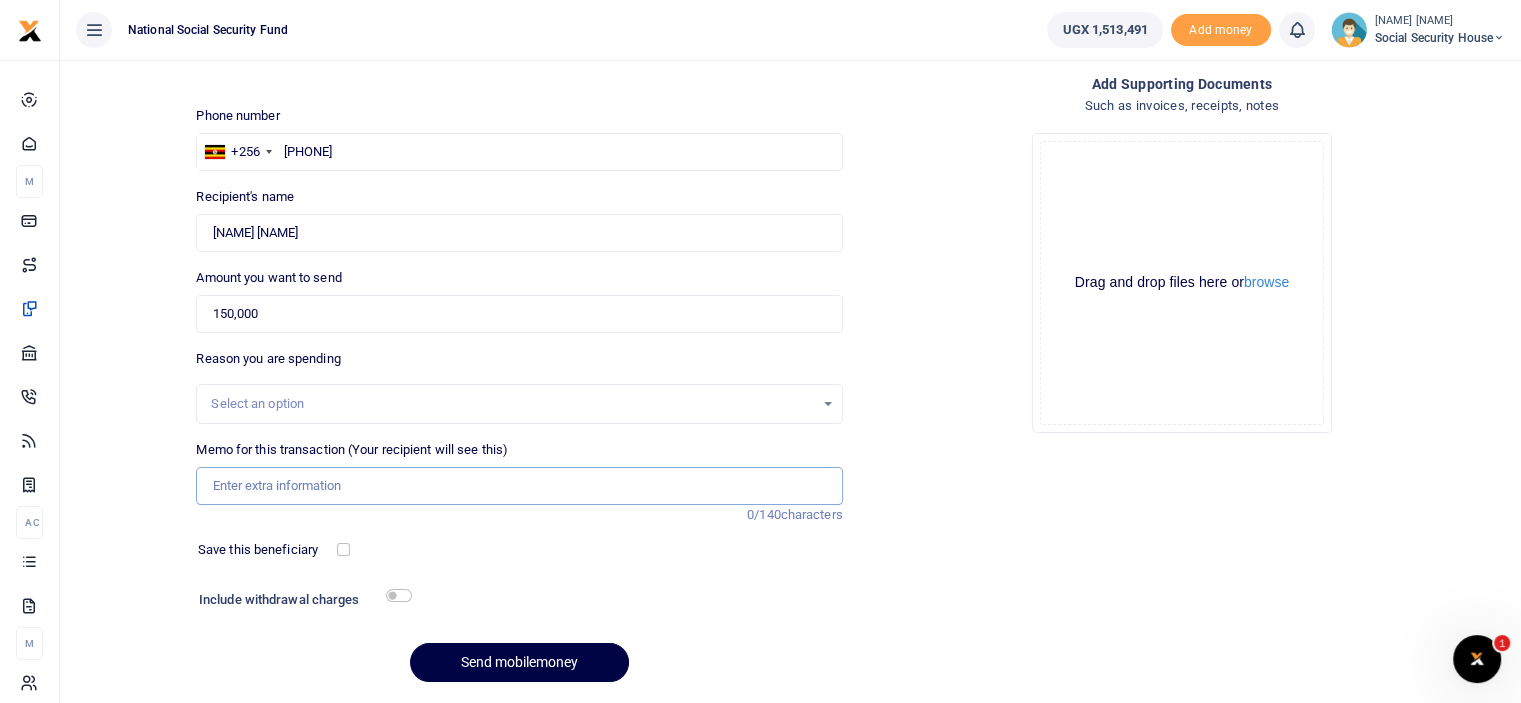 click on "Memo for this transaction (Your recipient will see this)" at bounding box center [519, 486] 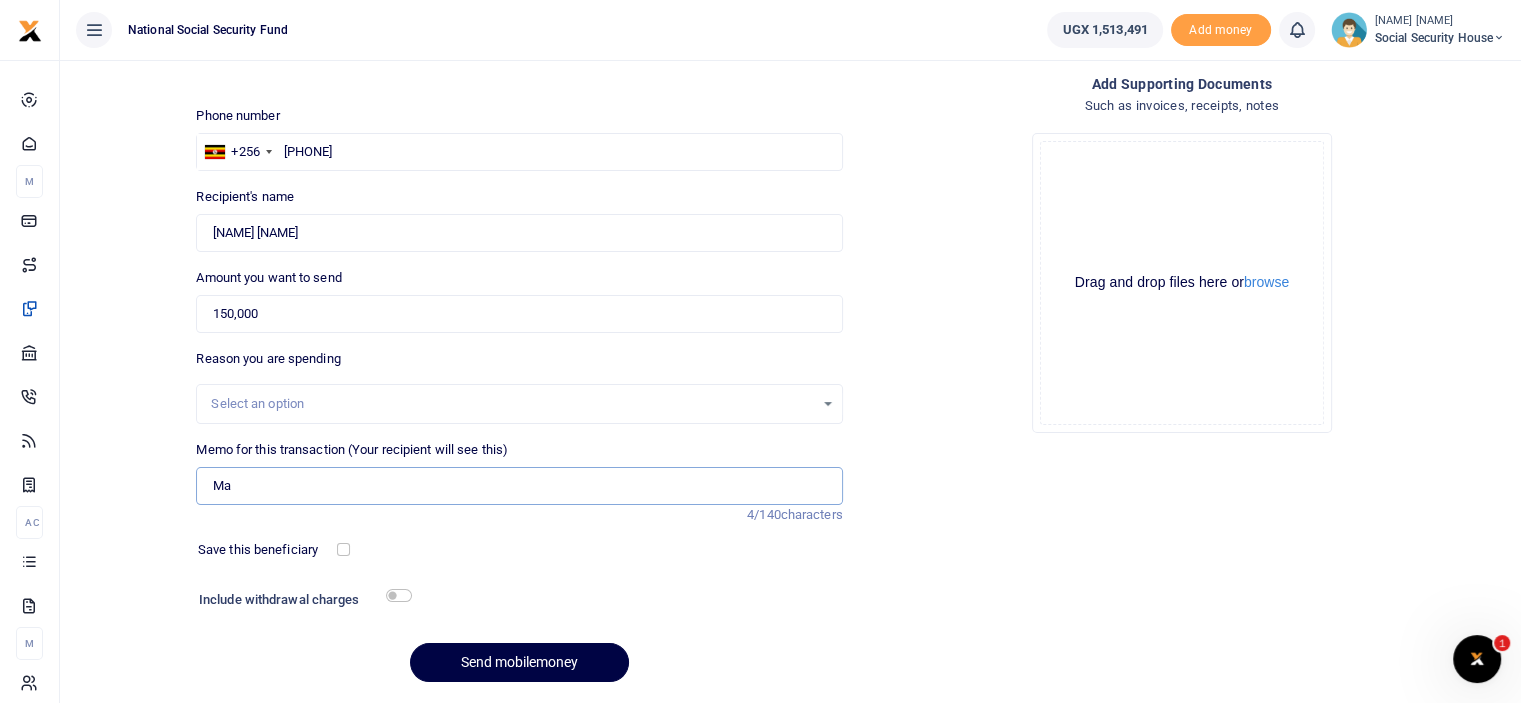 type on "M" 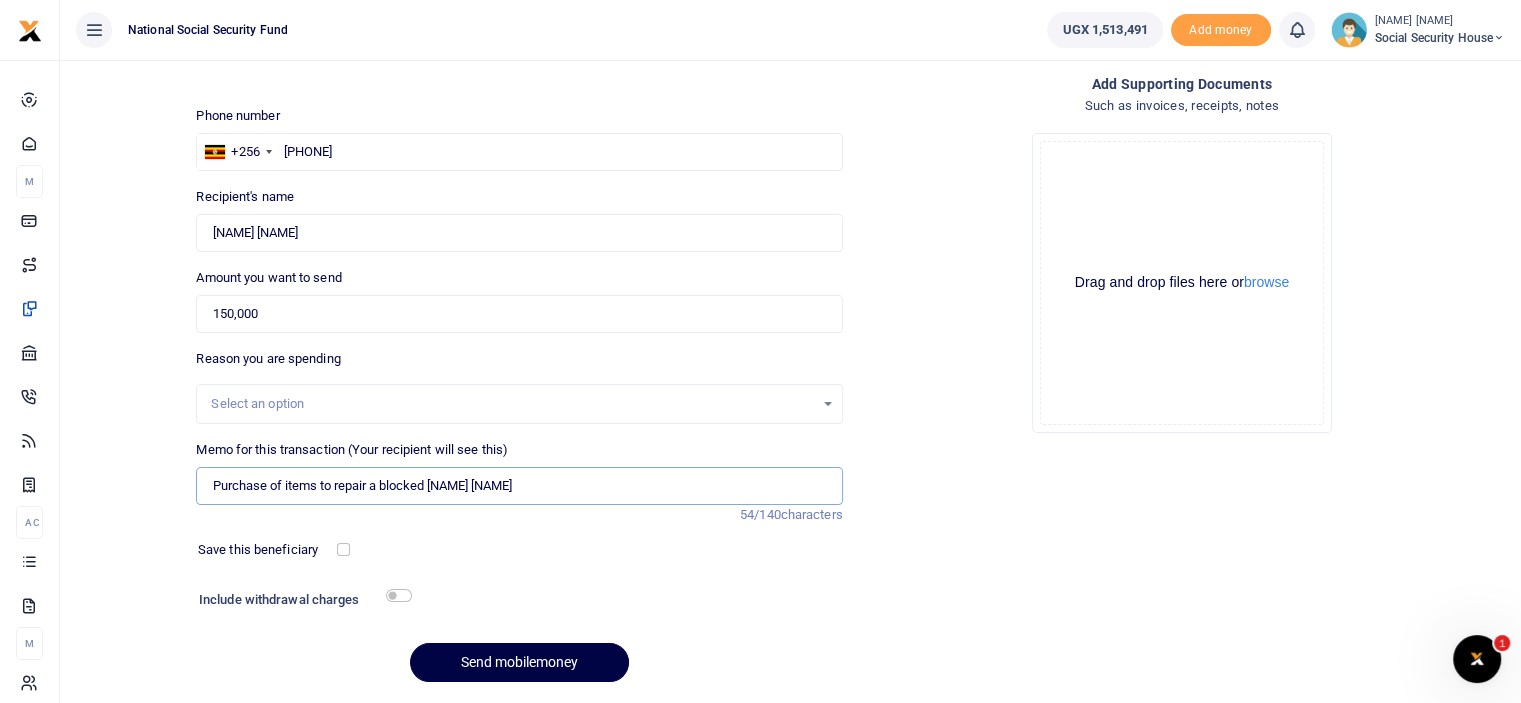 type on "Purchase of items to repair a blocked manhole drainage" 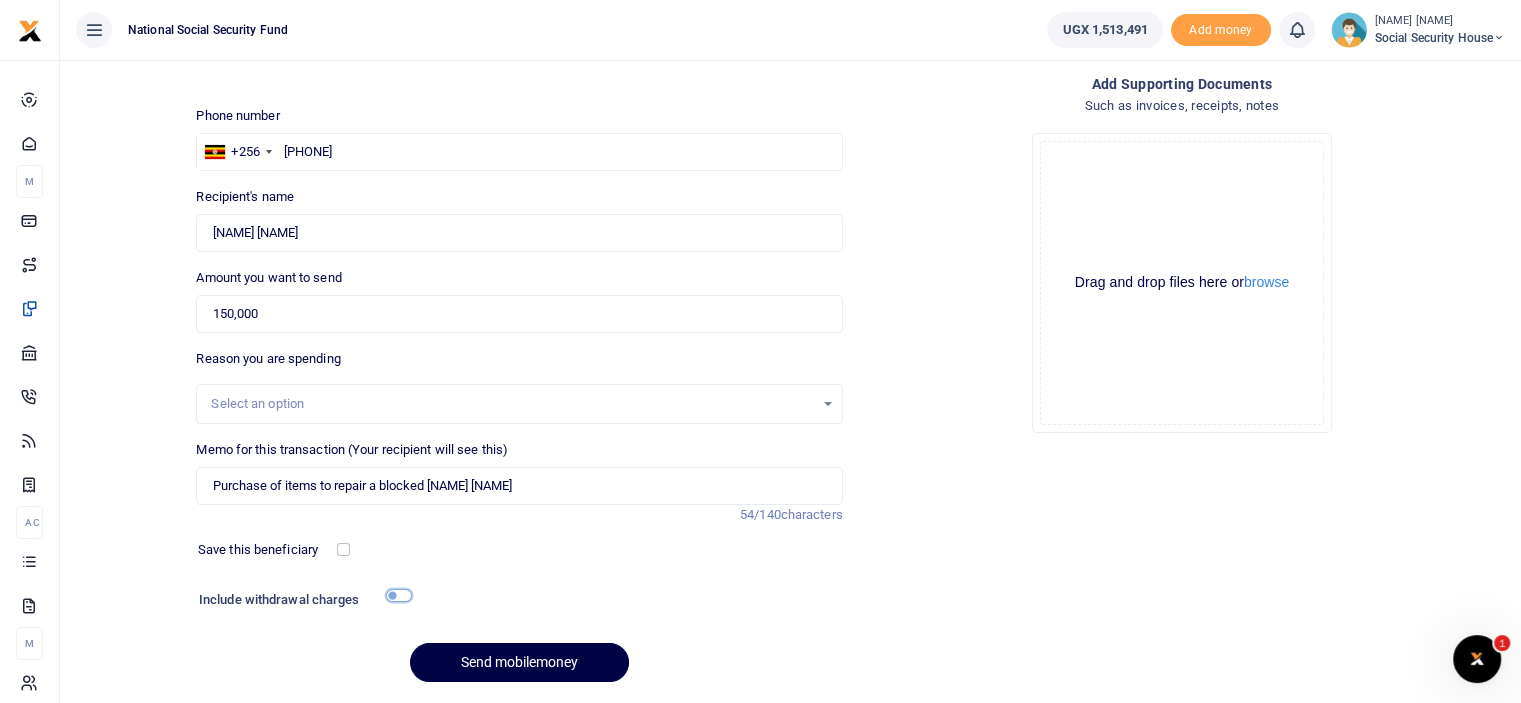 click at bounding box center [399, 595] 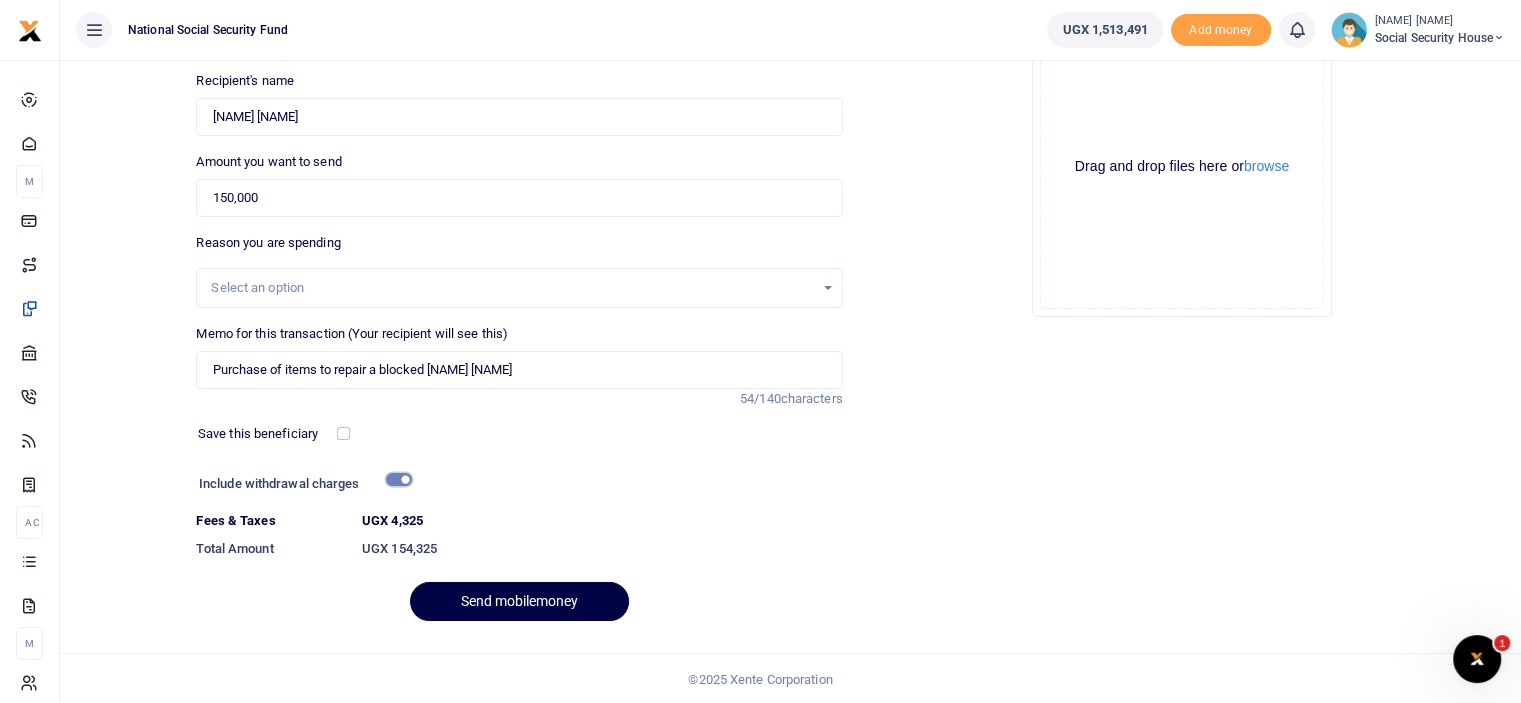 scroll, scrollTop: 217, scrollLeft: 0, axis: vertical 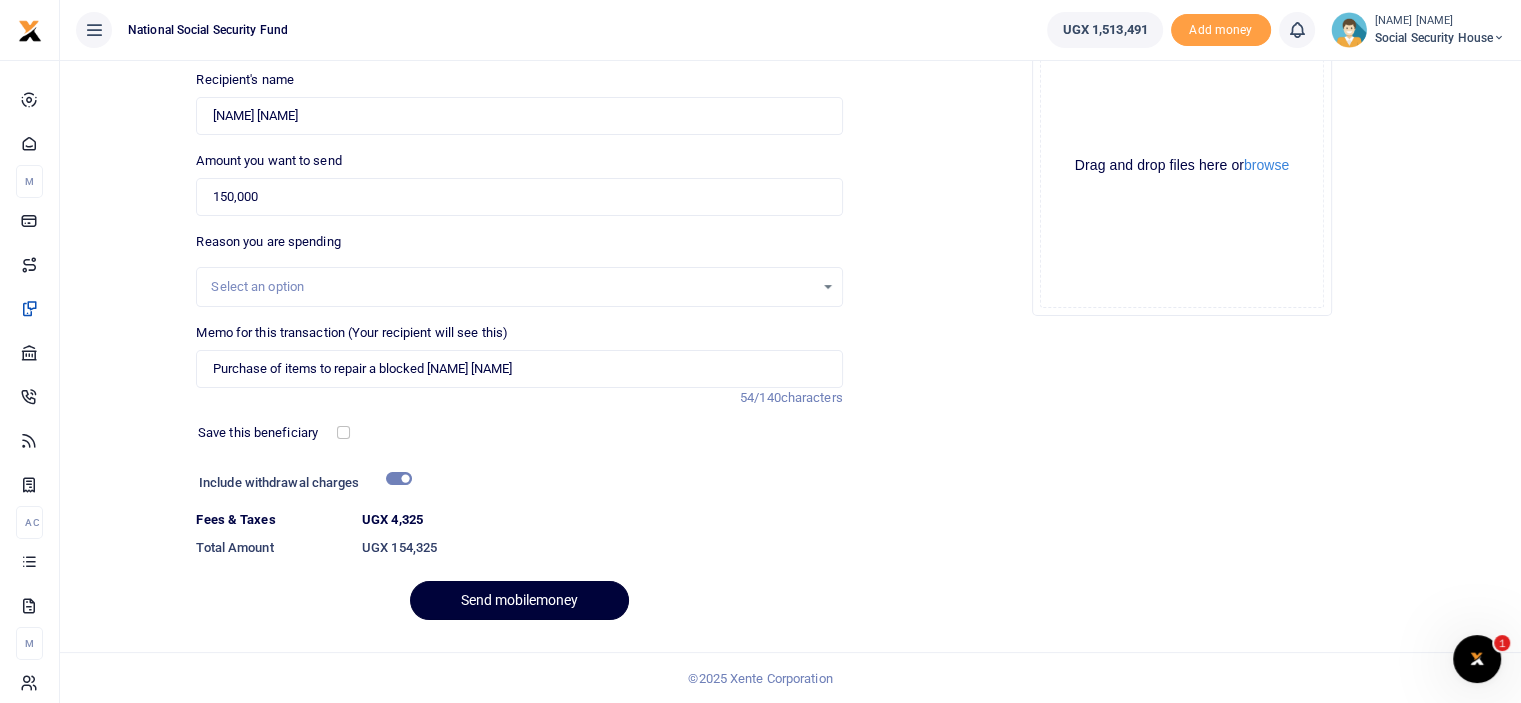 click on "Send mobilemoney" at bounding box center (519, 600) 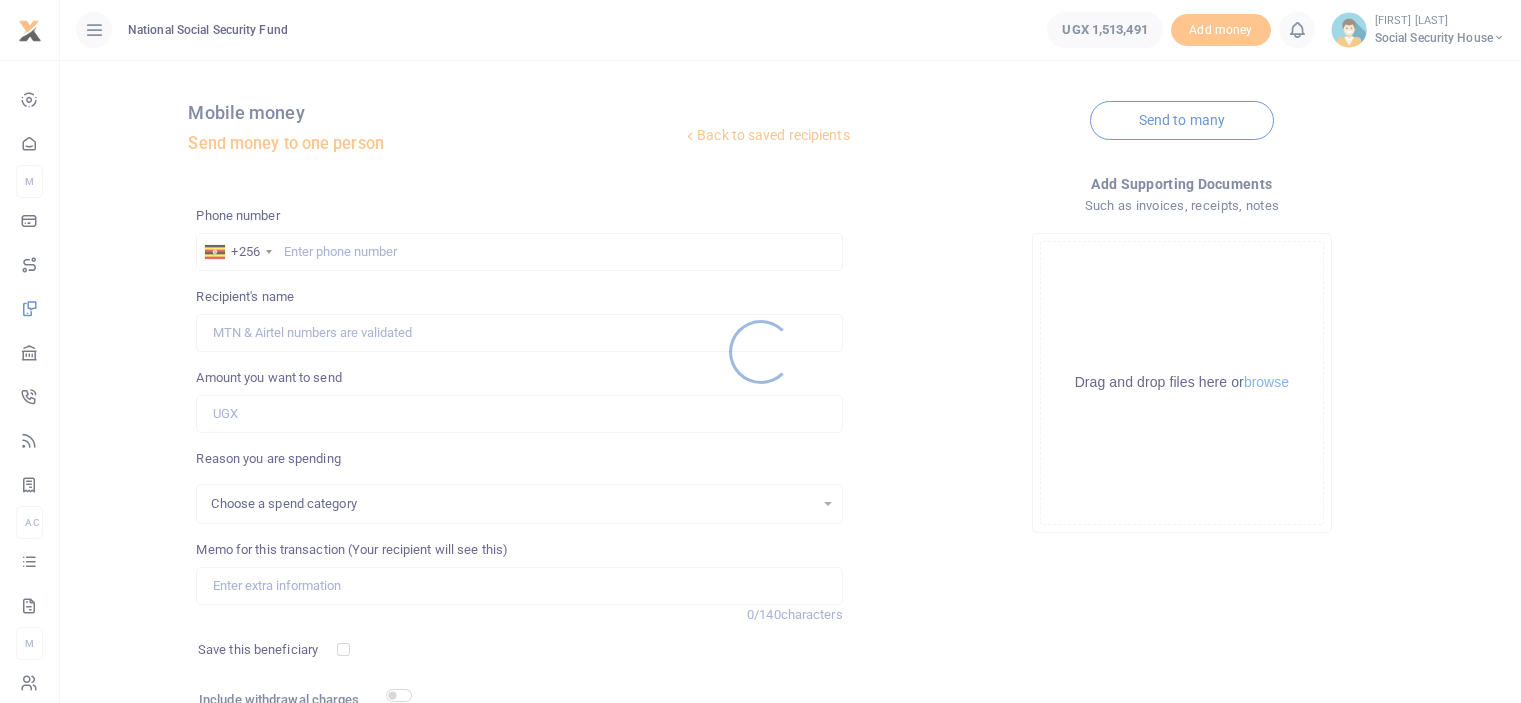 scroll, scrollTop: 162, scrollLeft: 0, axis: vertical 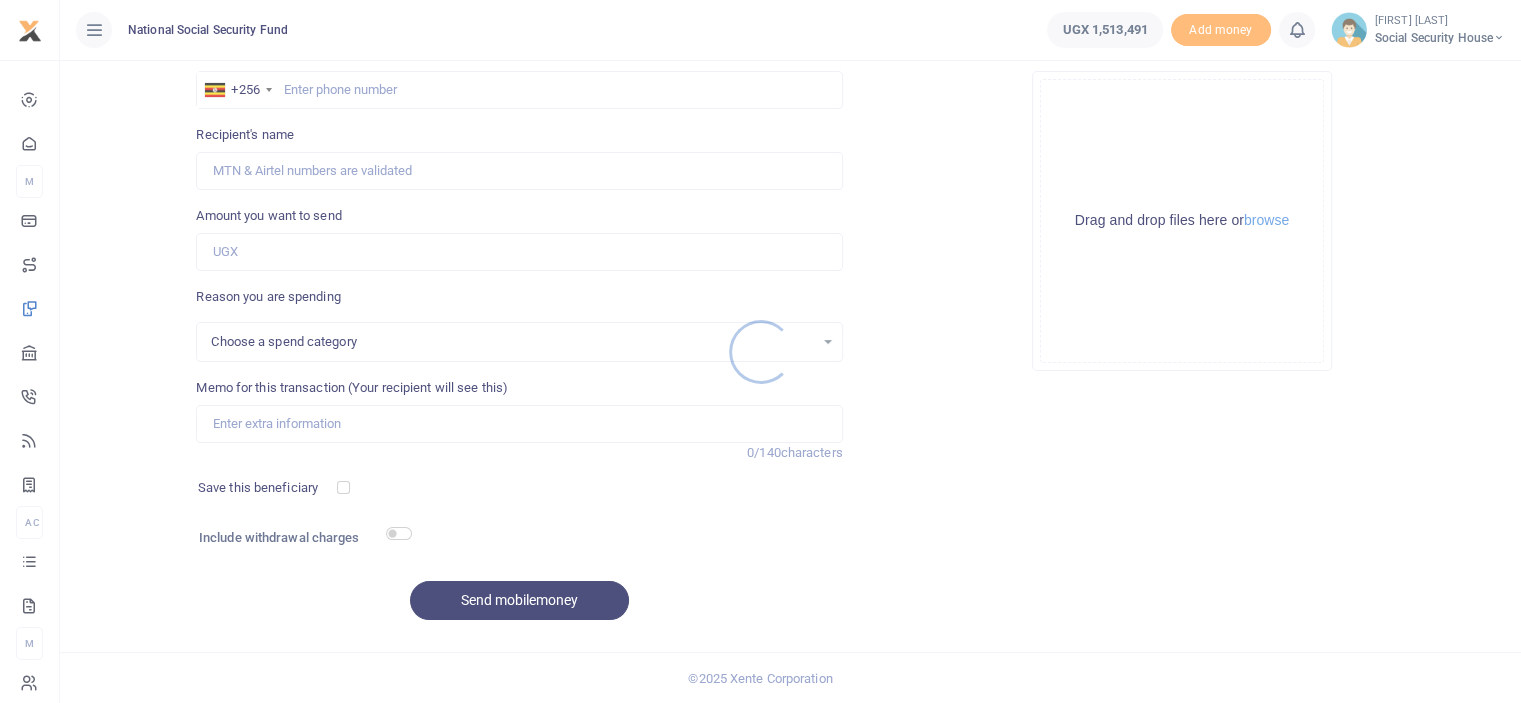 select 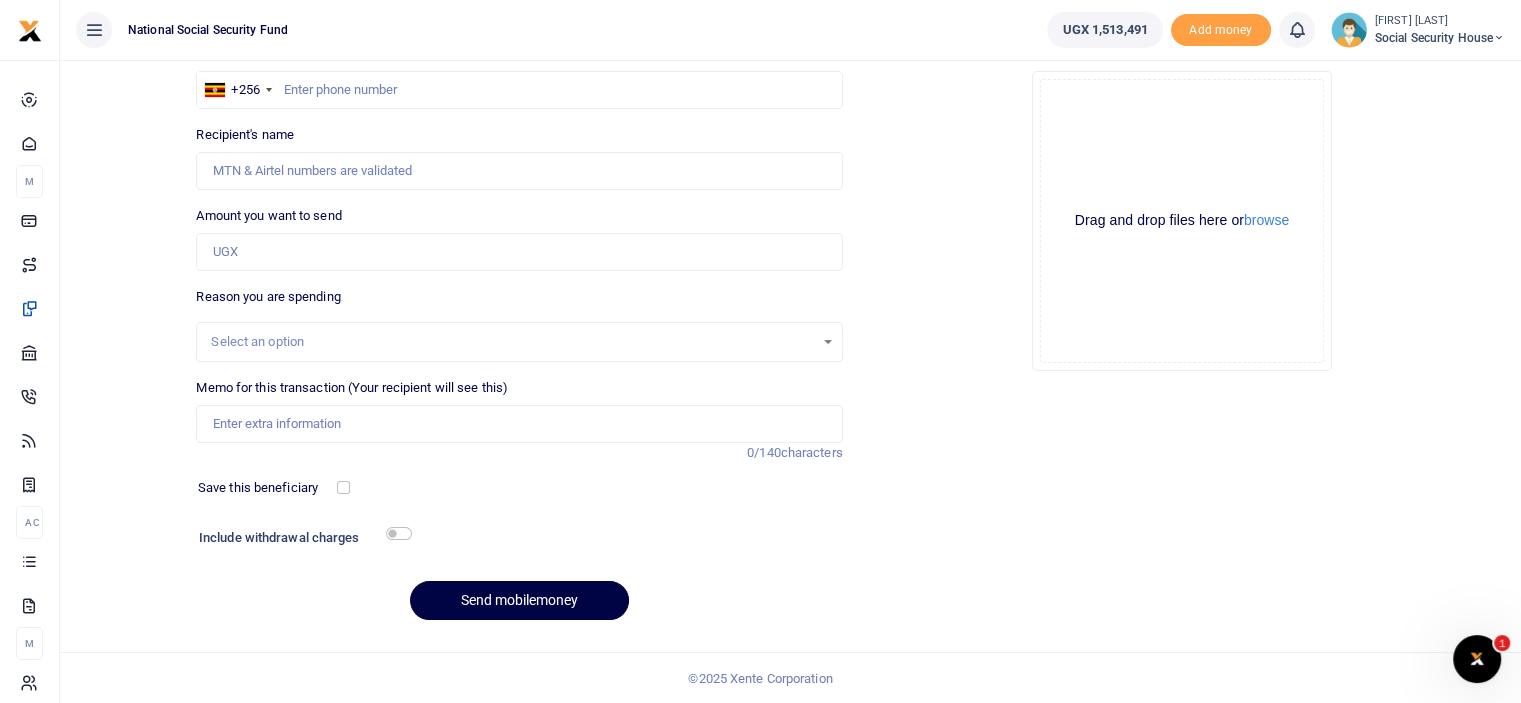 scroll, scrollTop: 0, scrollLeft: 0, axis: both 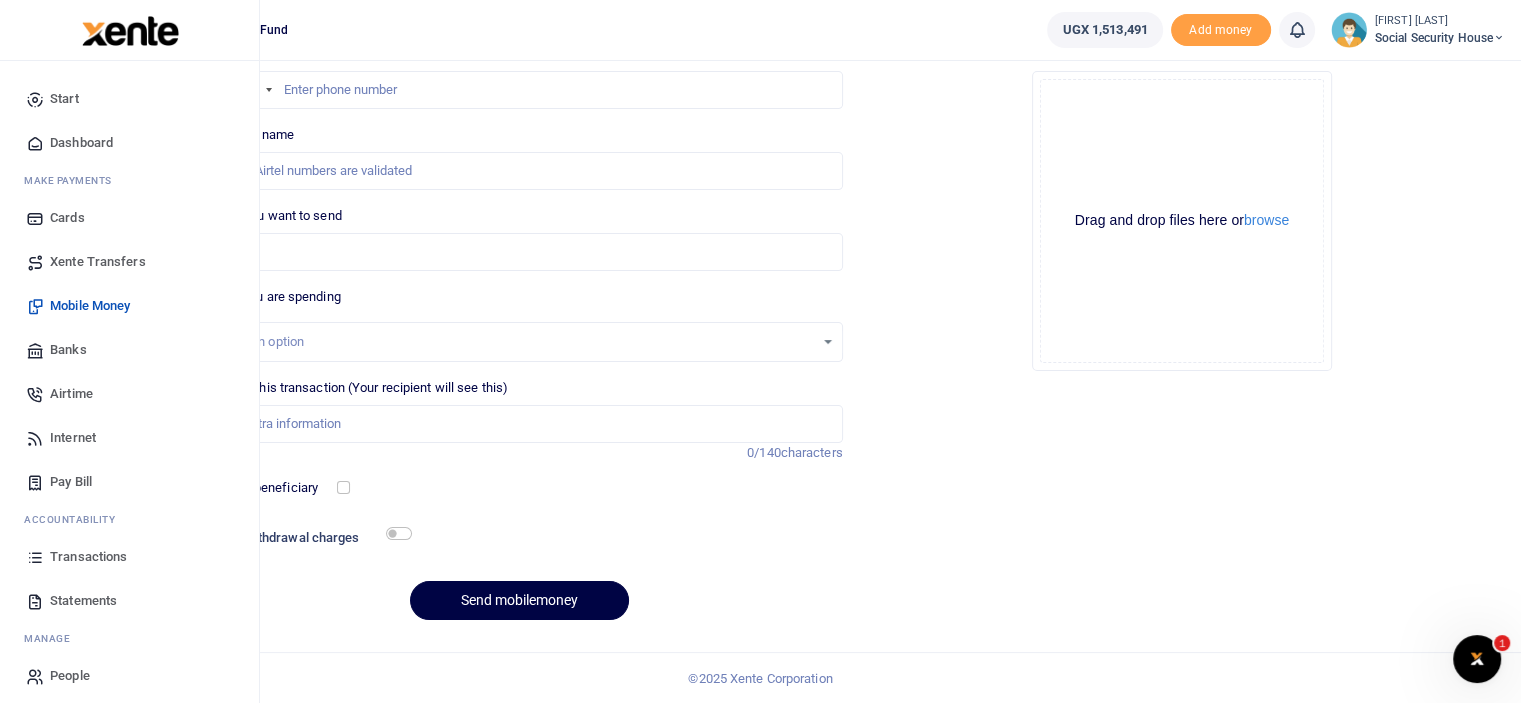 click on "Transactions" at bounding box center [88, 557] 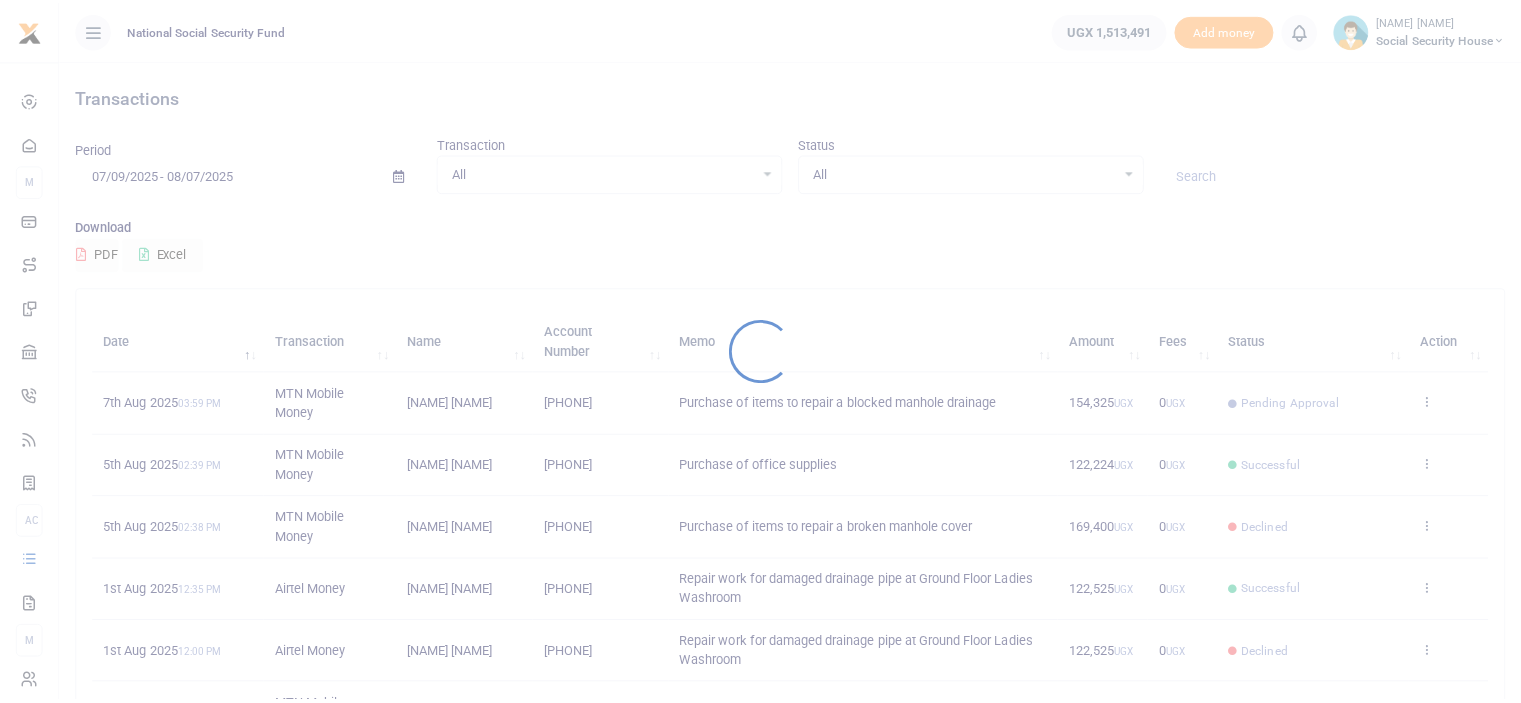 scroll, scrollTop: 0, scrollLeft: 0, axis: both 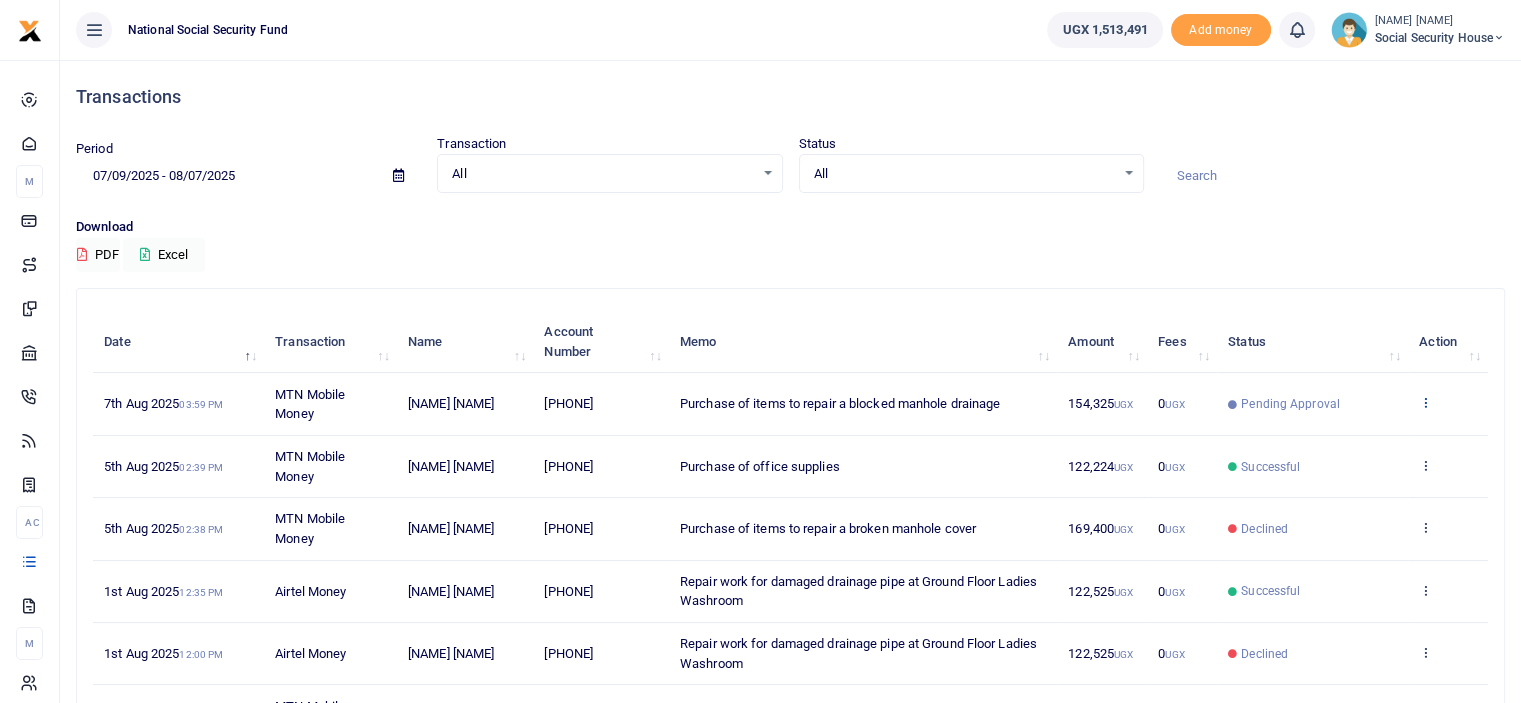 click at bounding box center (1425, 402) 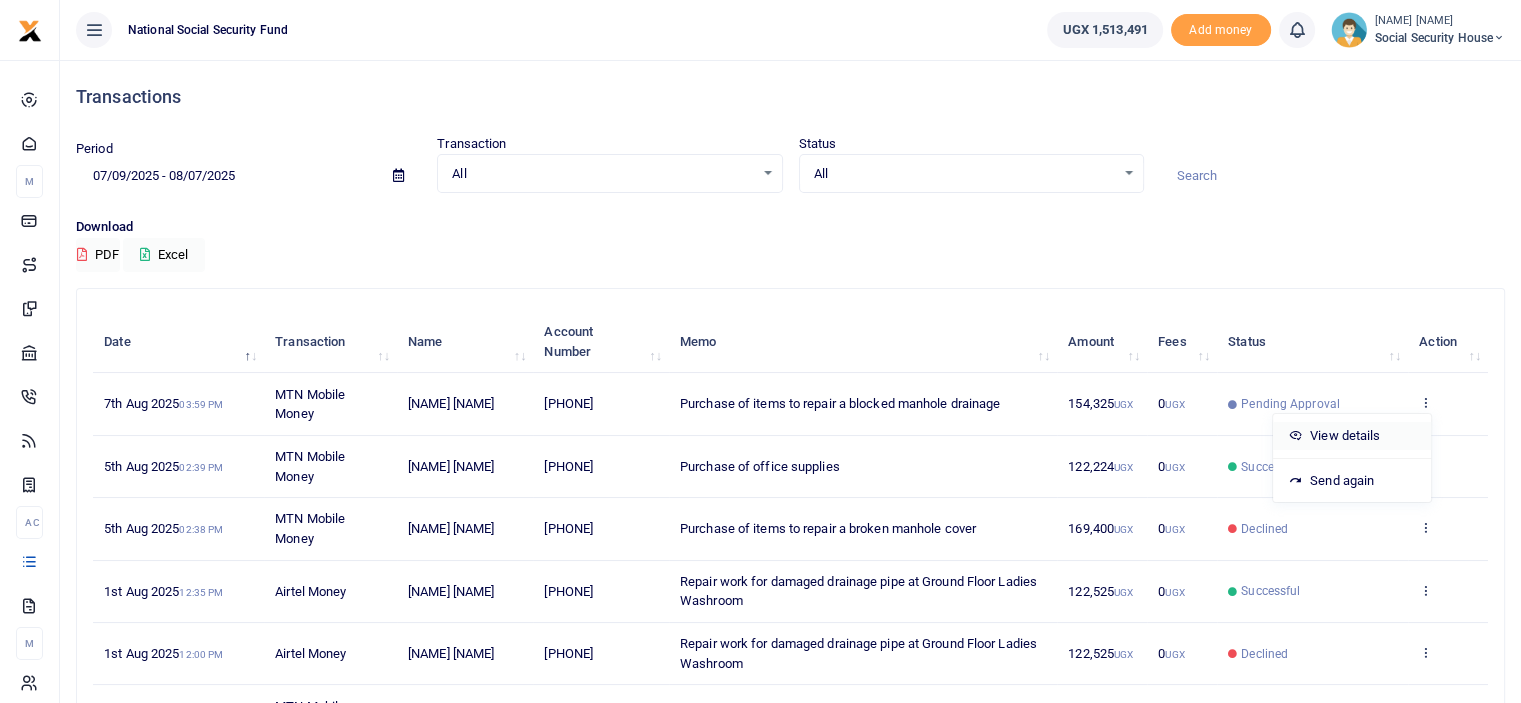 click on "View details" at bounding box center [1352, 436] 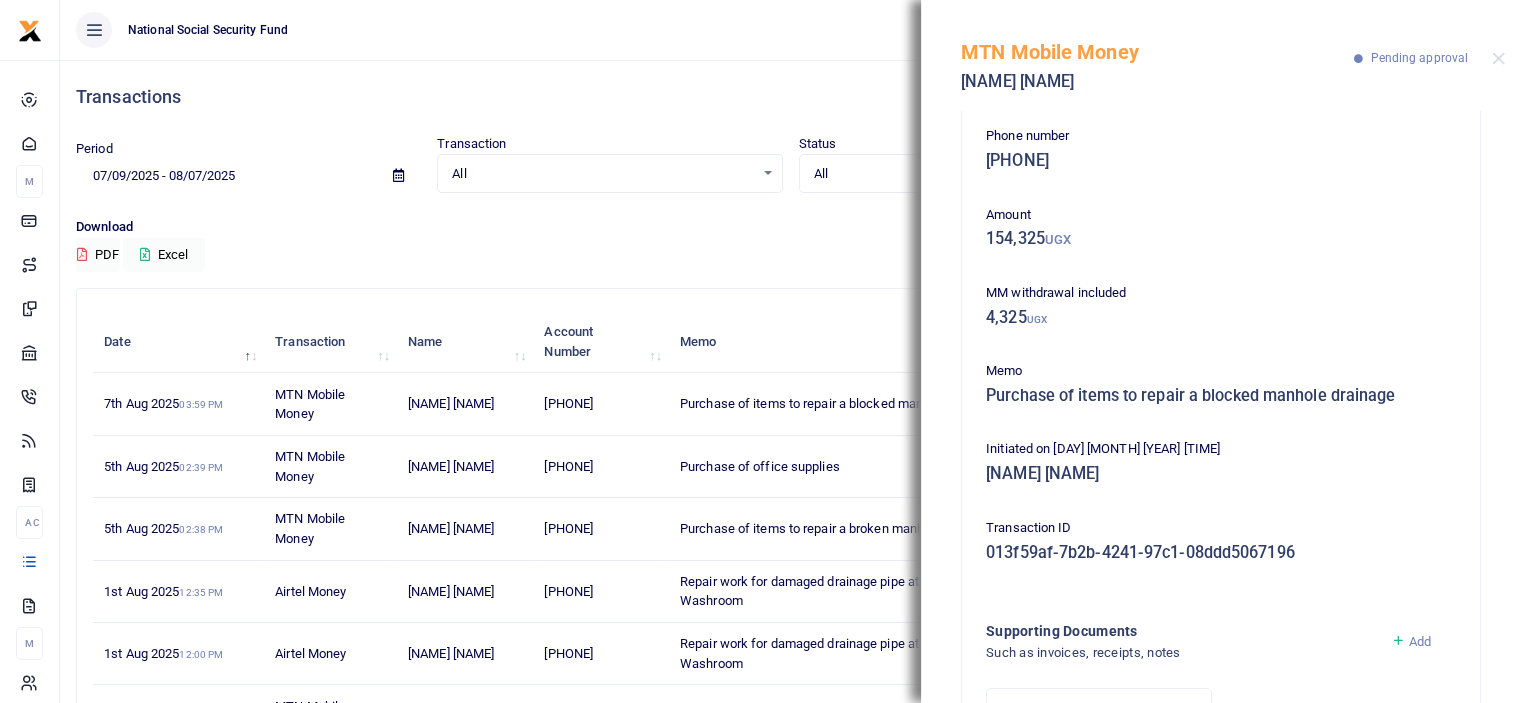 scroll, scrollTop: 0, scrollLeft: 0, axis: both 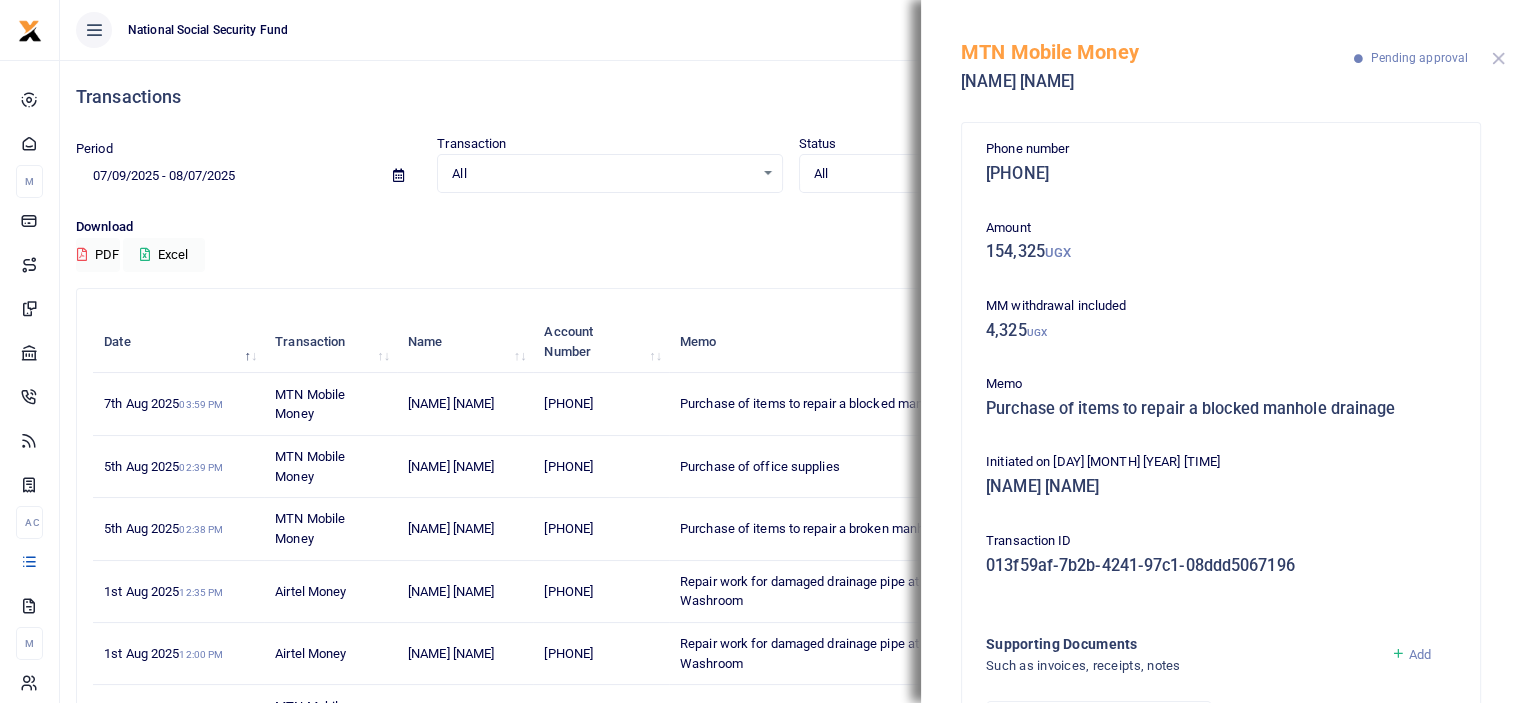 click at bounding box center [1498, 58] 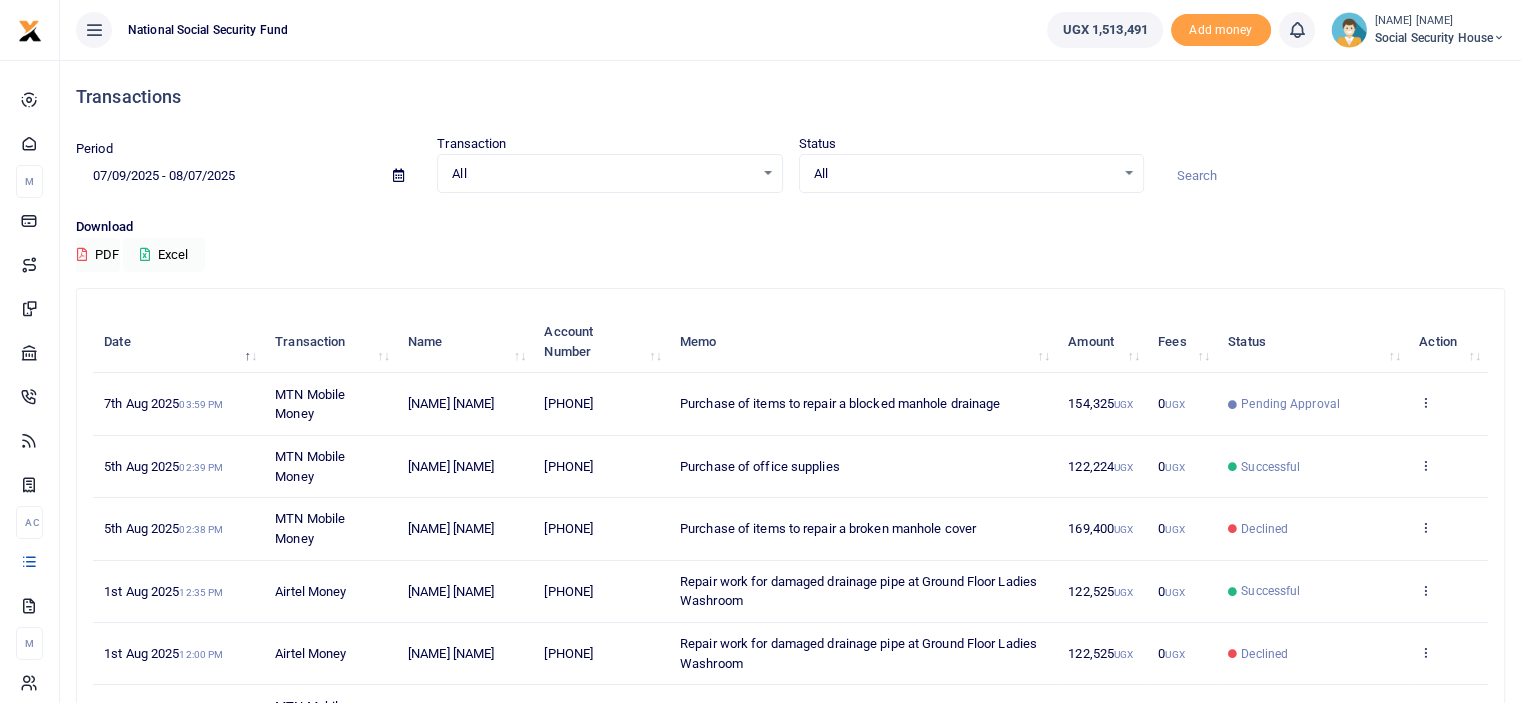 click on "[NAME] [NAME]" at bounding box center [1440, 21] 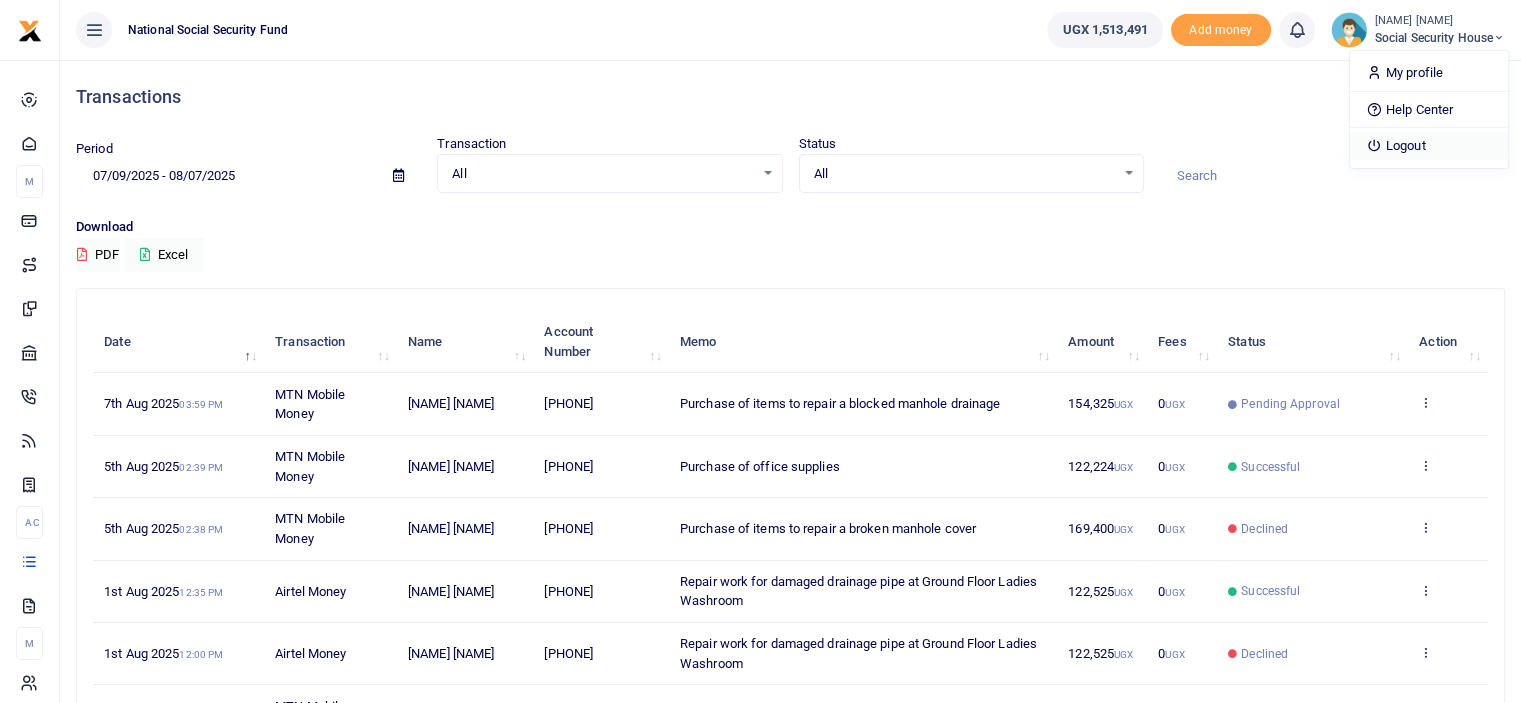 click on "Logout" at bounding box center (1429, 146) 